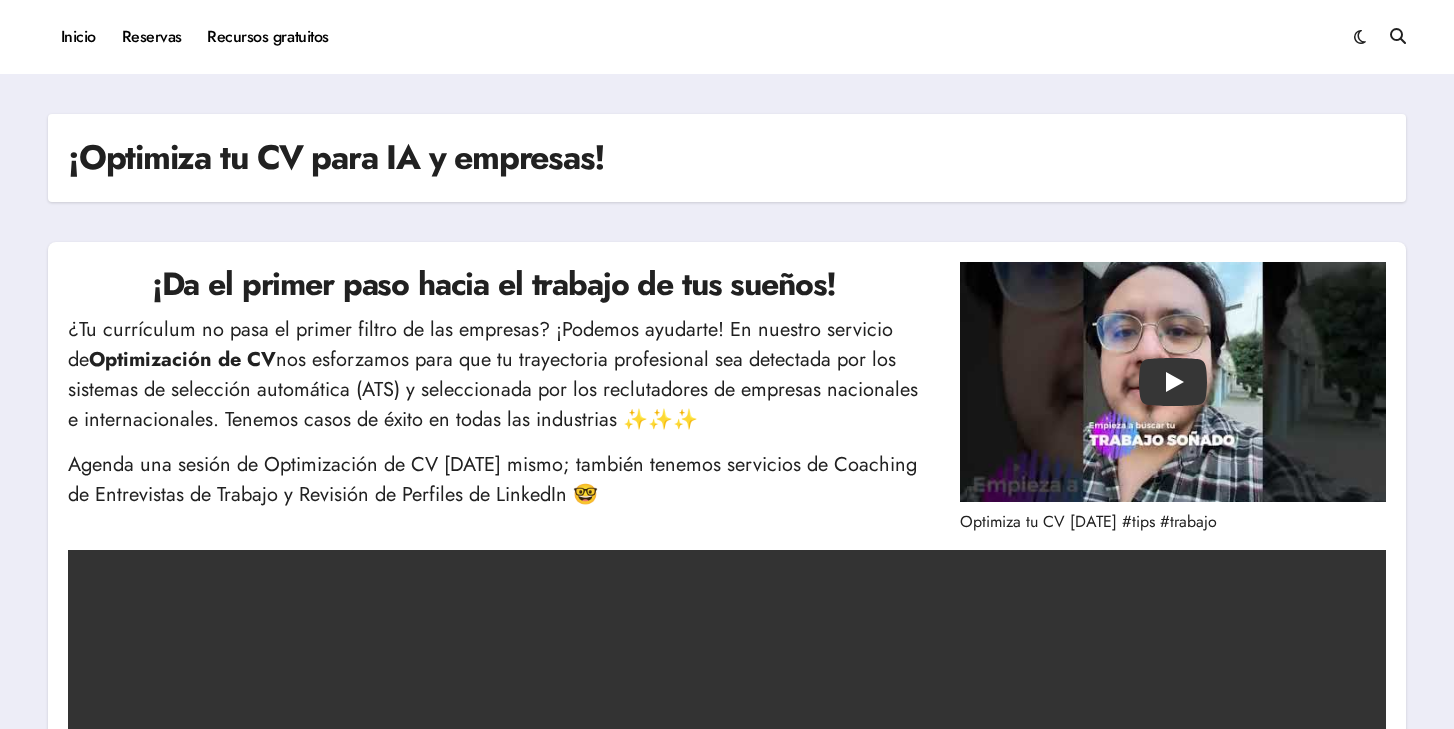 scroll, scrollTop: 0, scrollLeft: 0, axis: both 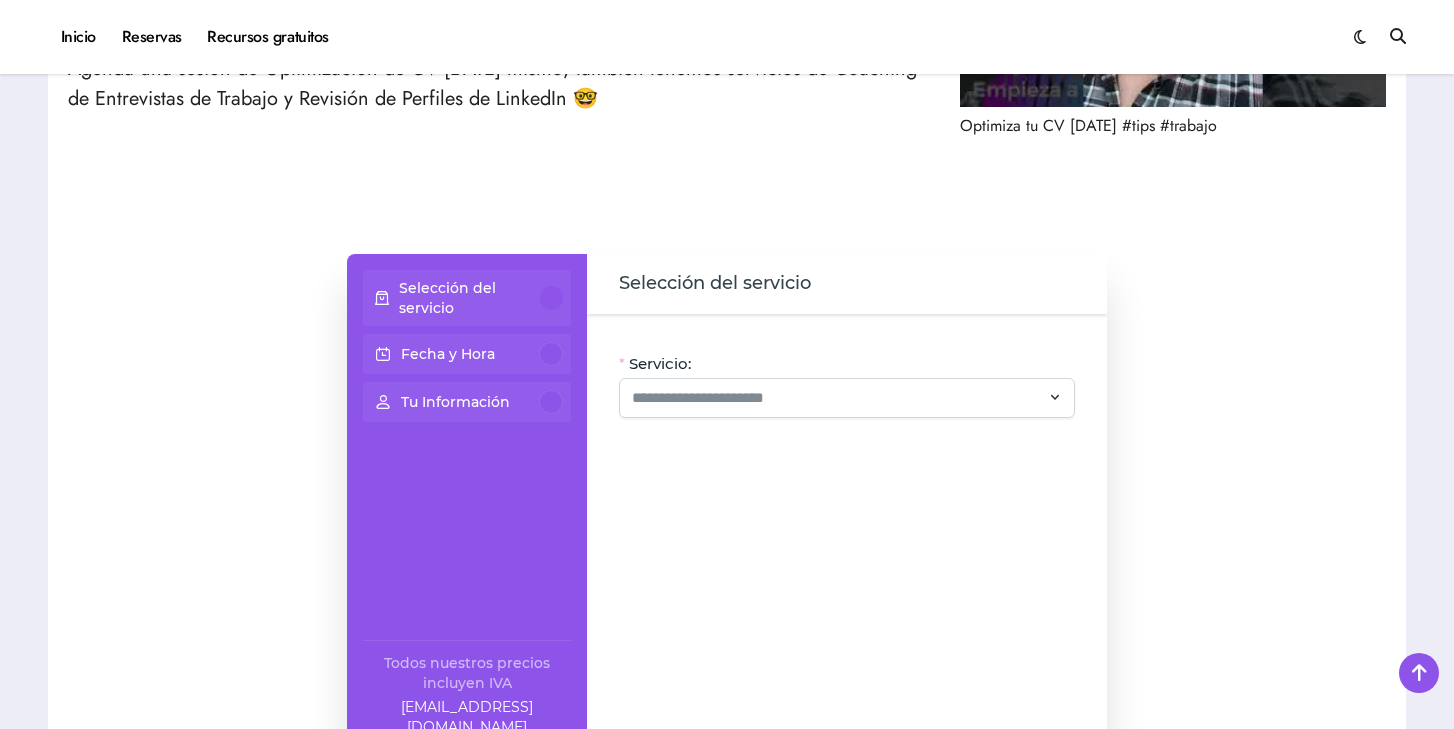 click on "Selección del servicio" at bounding box center [470, 298] 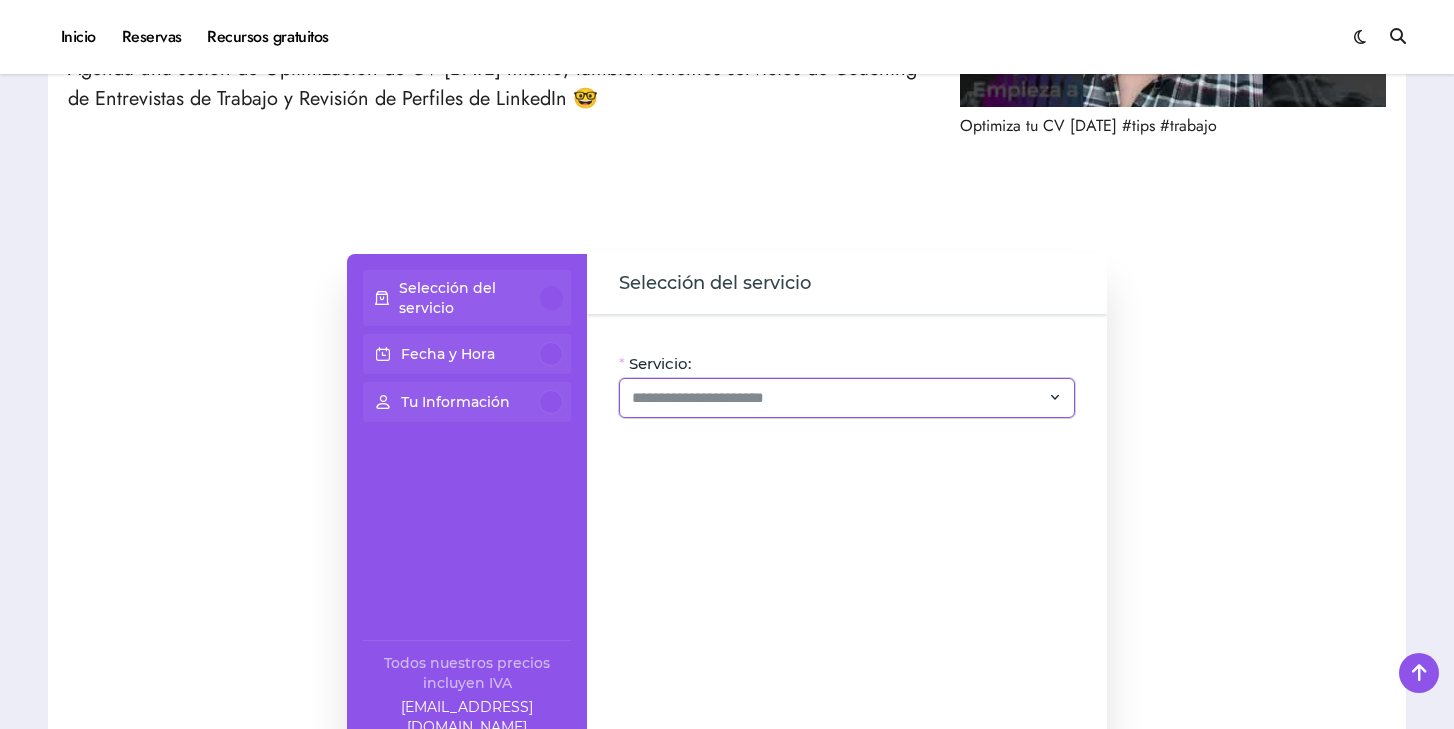 click 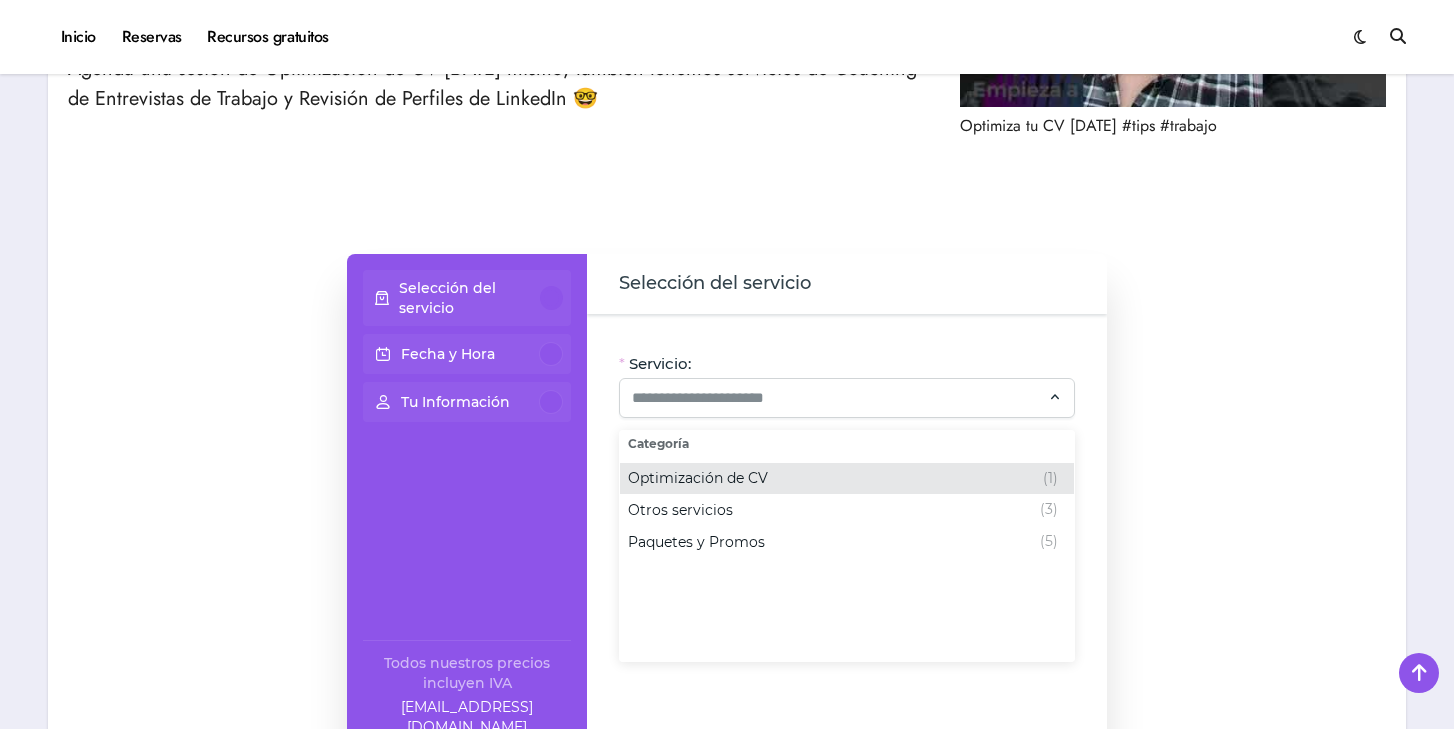 click on "Optimización de CV" at bounding box center (698, 478) 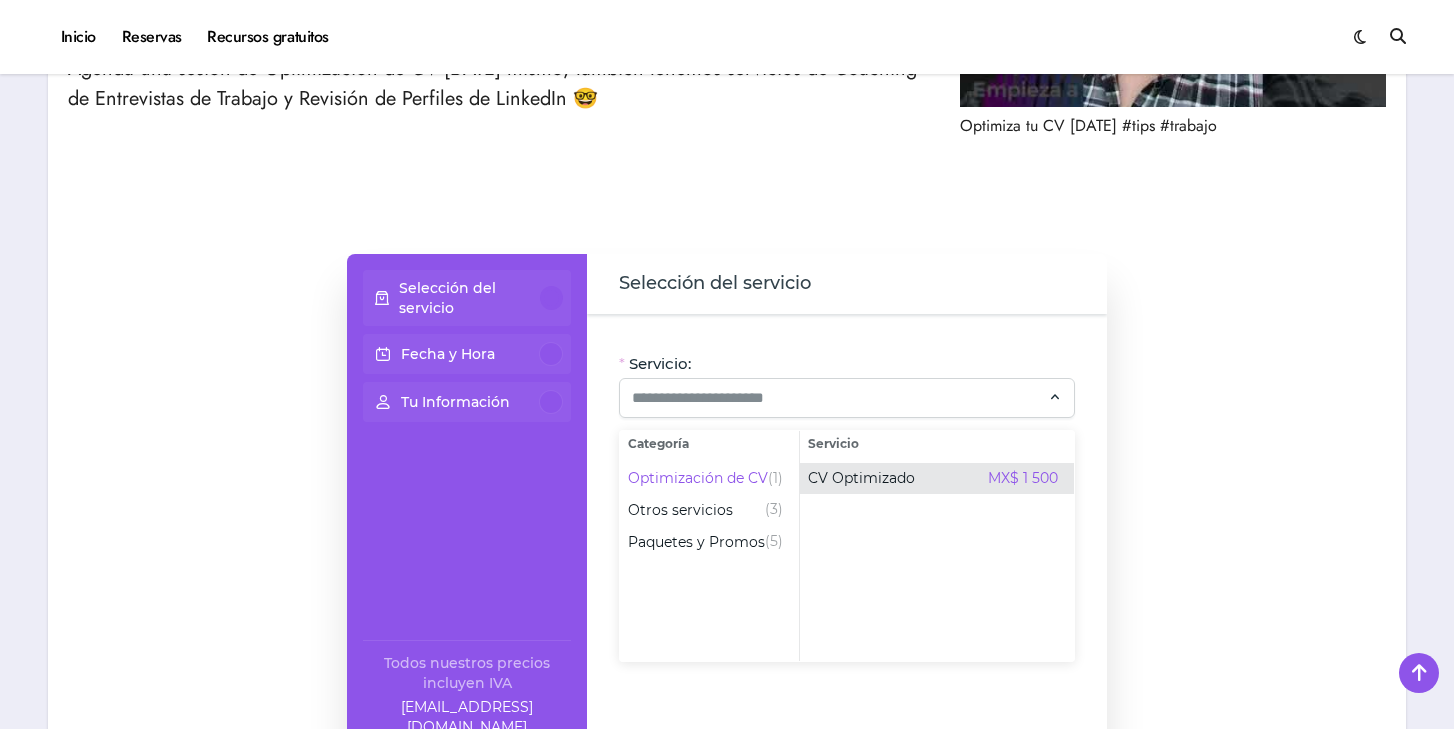 click on "CV Optimizado  MX$ 1 500" at bounding box center (933, 479) 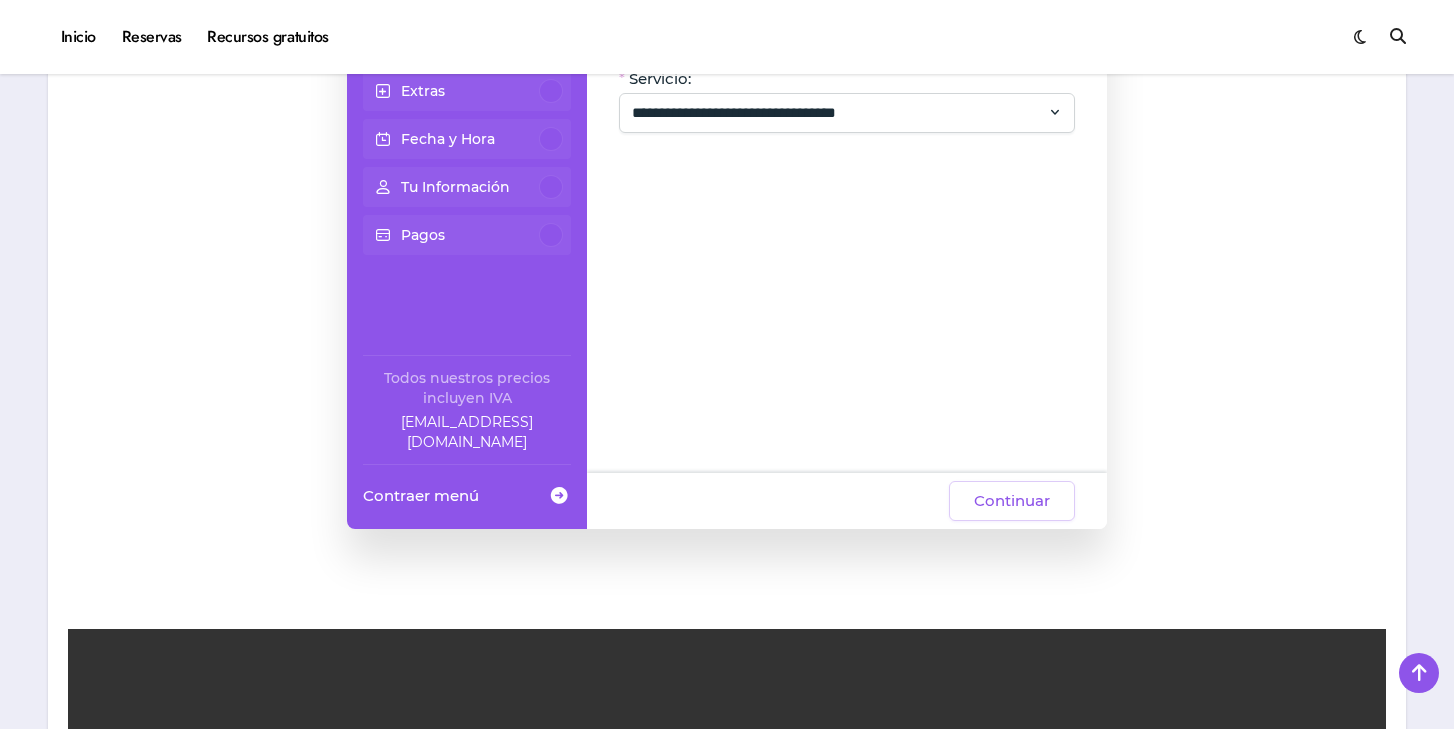 scroll, scrollTop: 615, scrollLeft: 0, axis: vertical 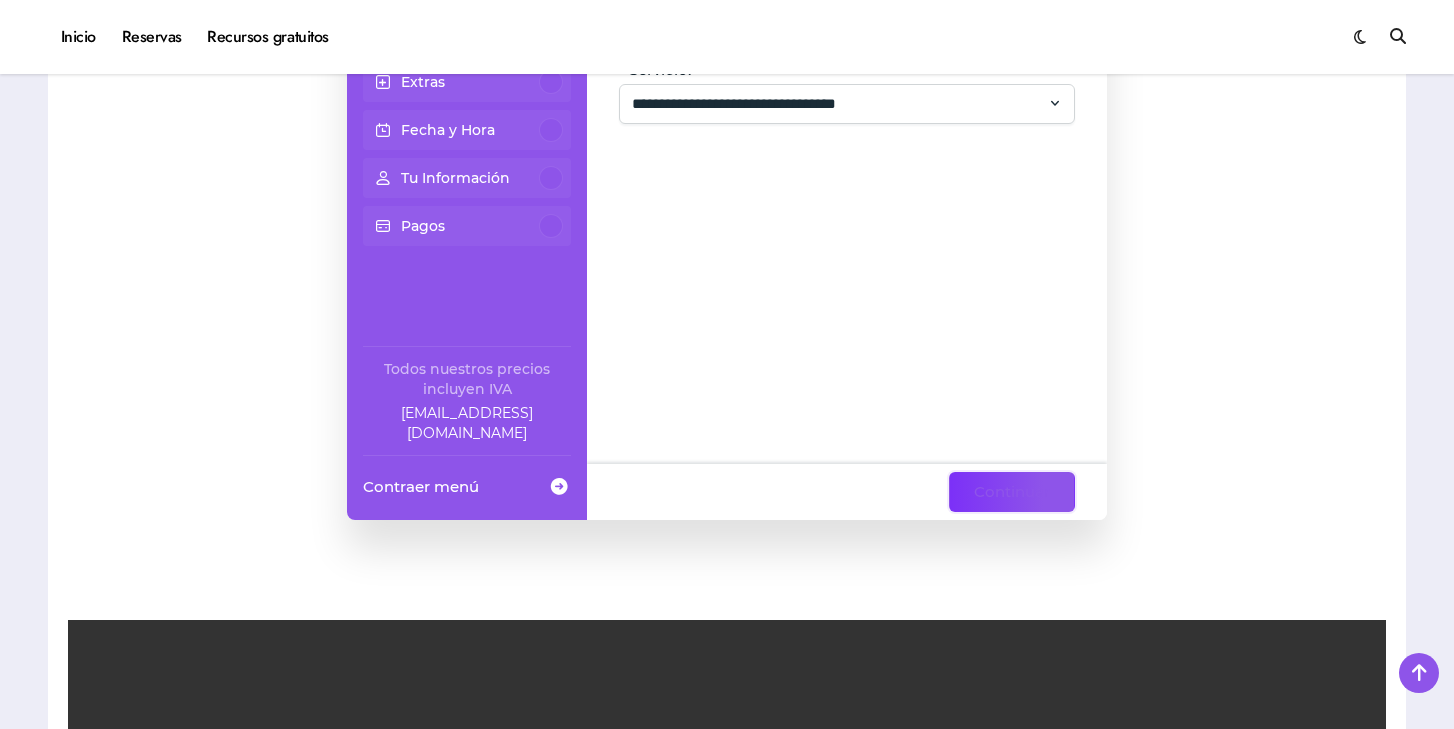 click on "Continuar" 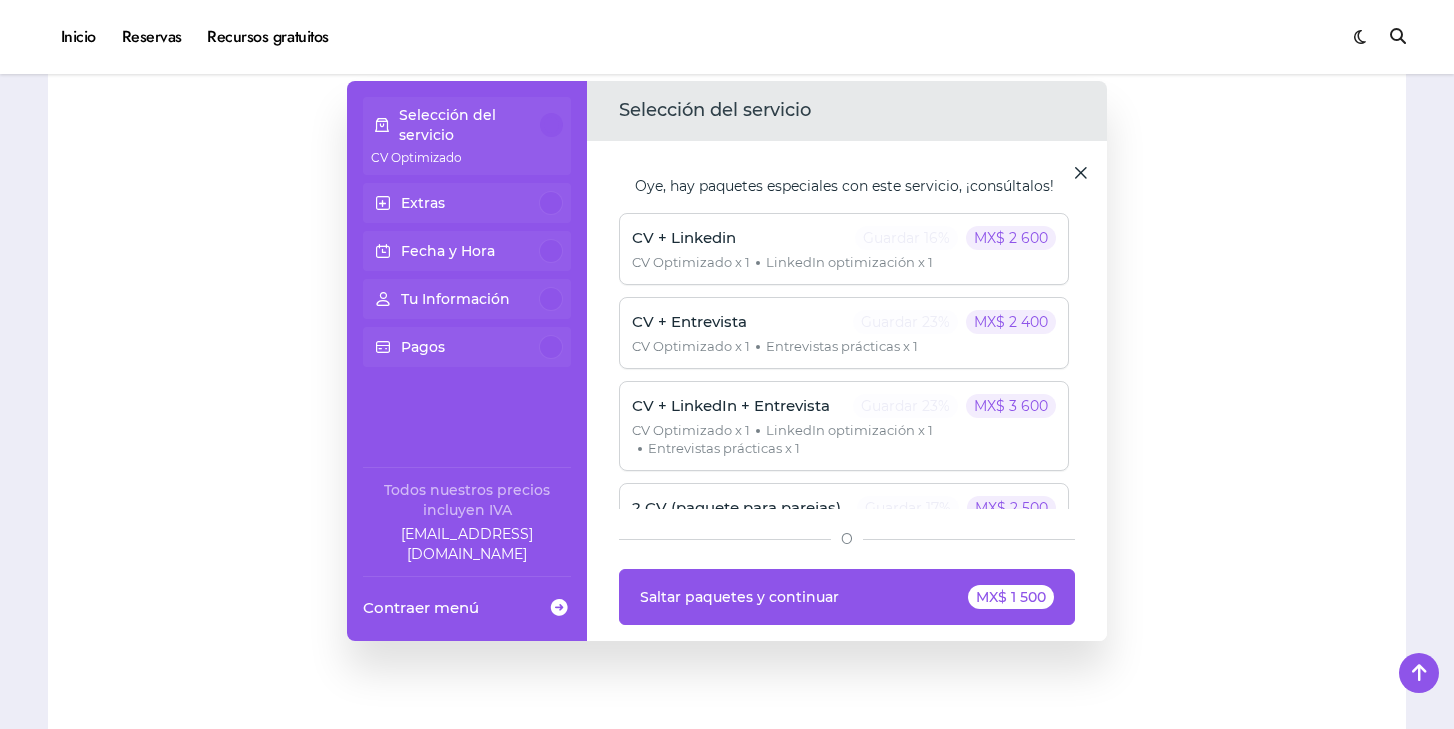 scroll, scrollTop: 489, scrollLeft: 0, axis: vertical 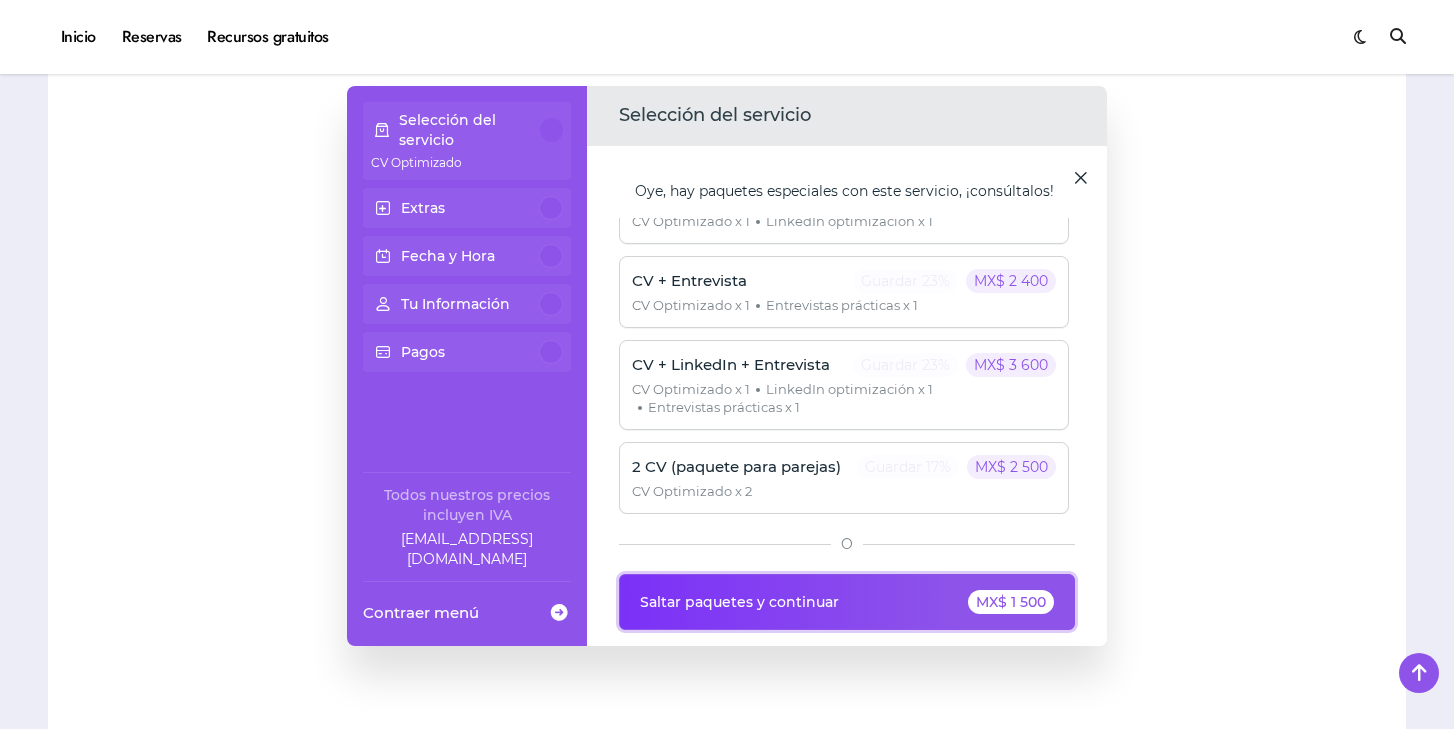 click on "MX$ 1 500" 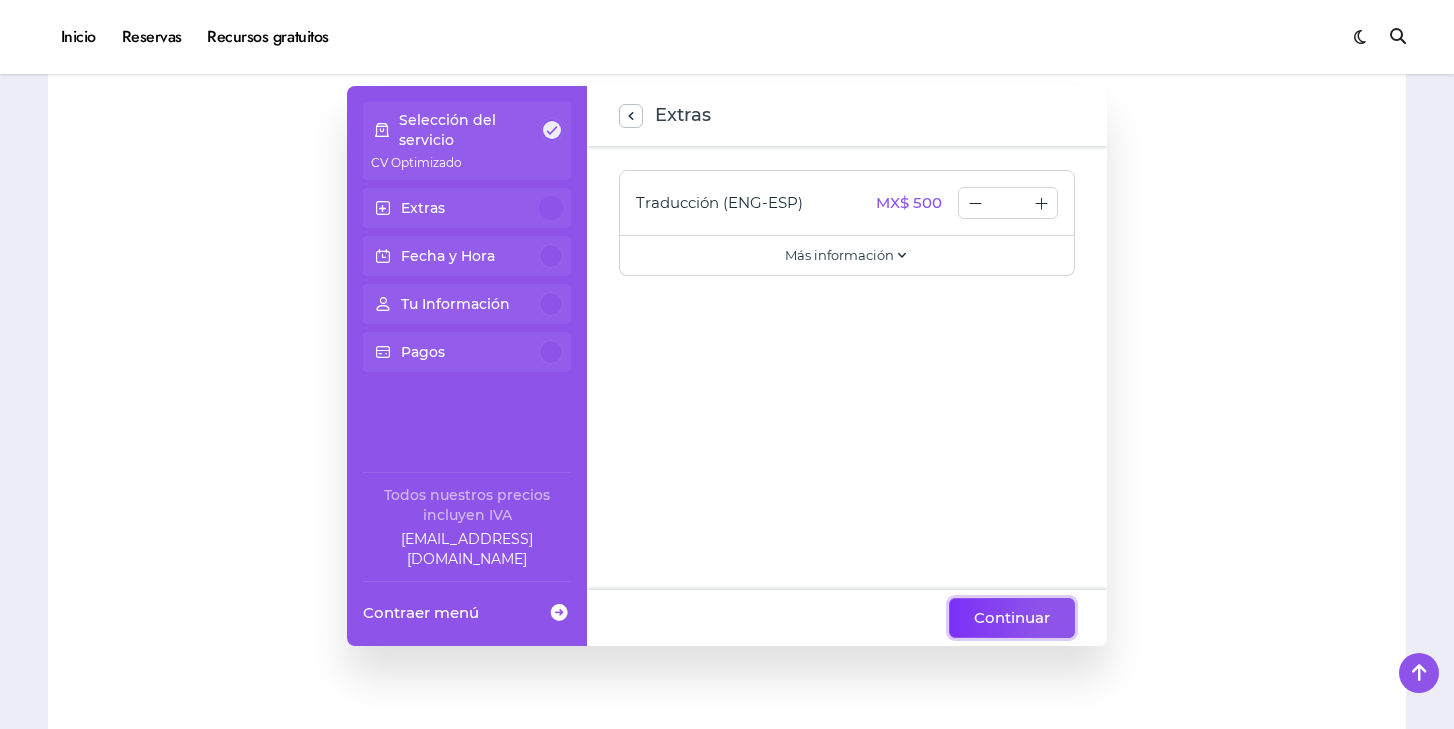 click on "Continuar" at bounding box center [1012, 618] 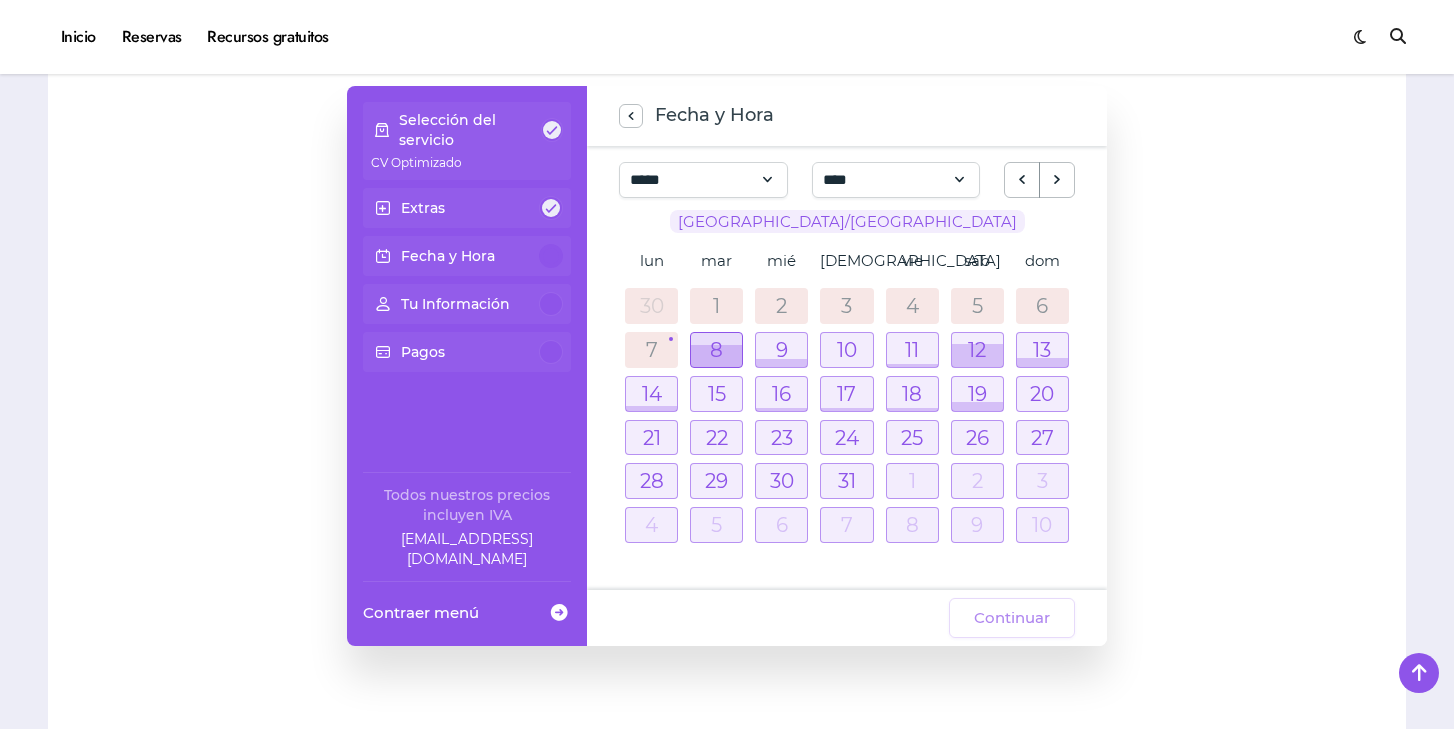 click at bounding box center [716, 355] 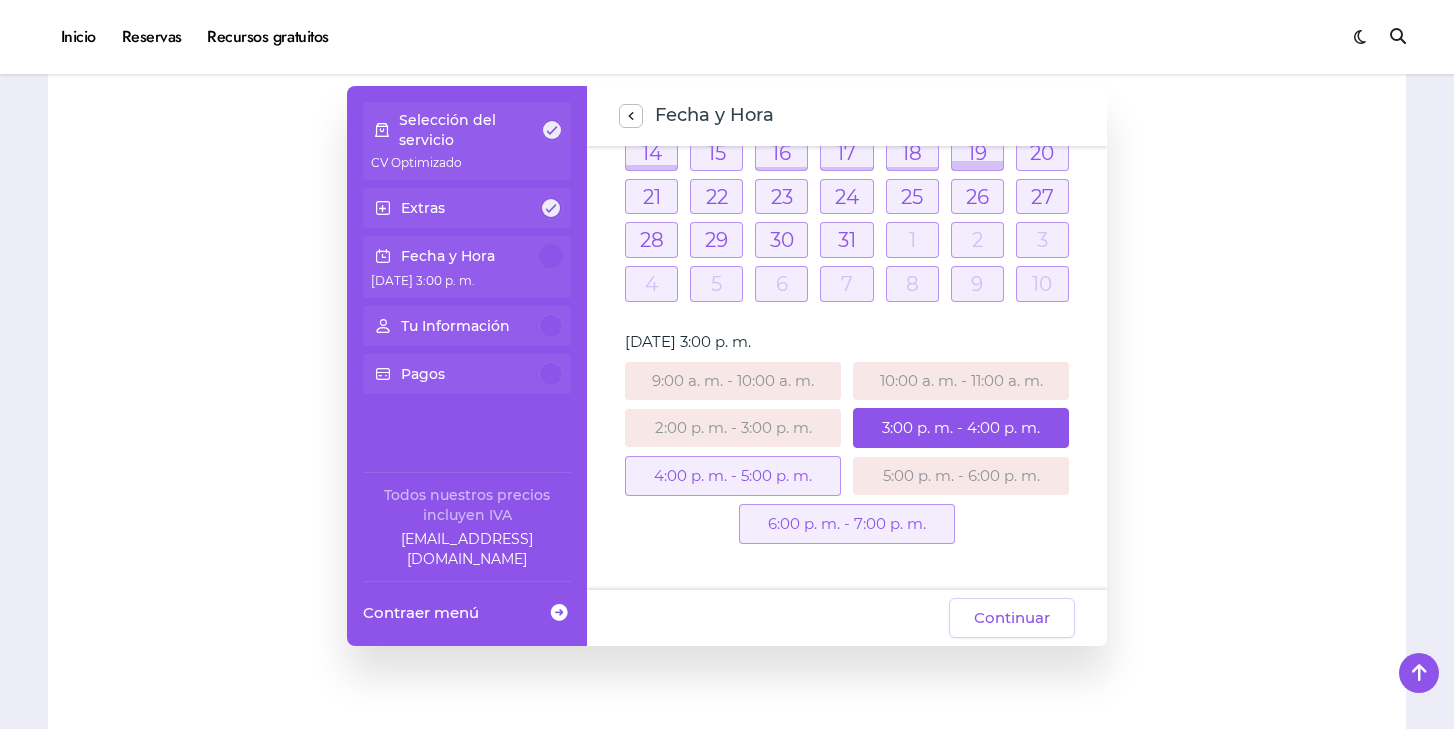 scroll, scrollTop: 232, scrollLeft: 0, axis: vertical 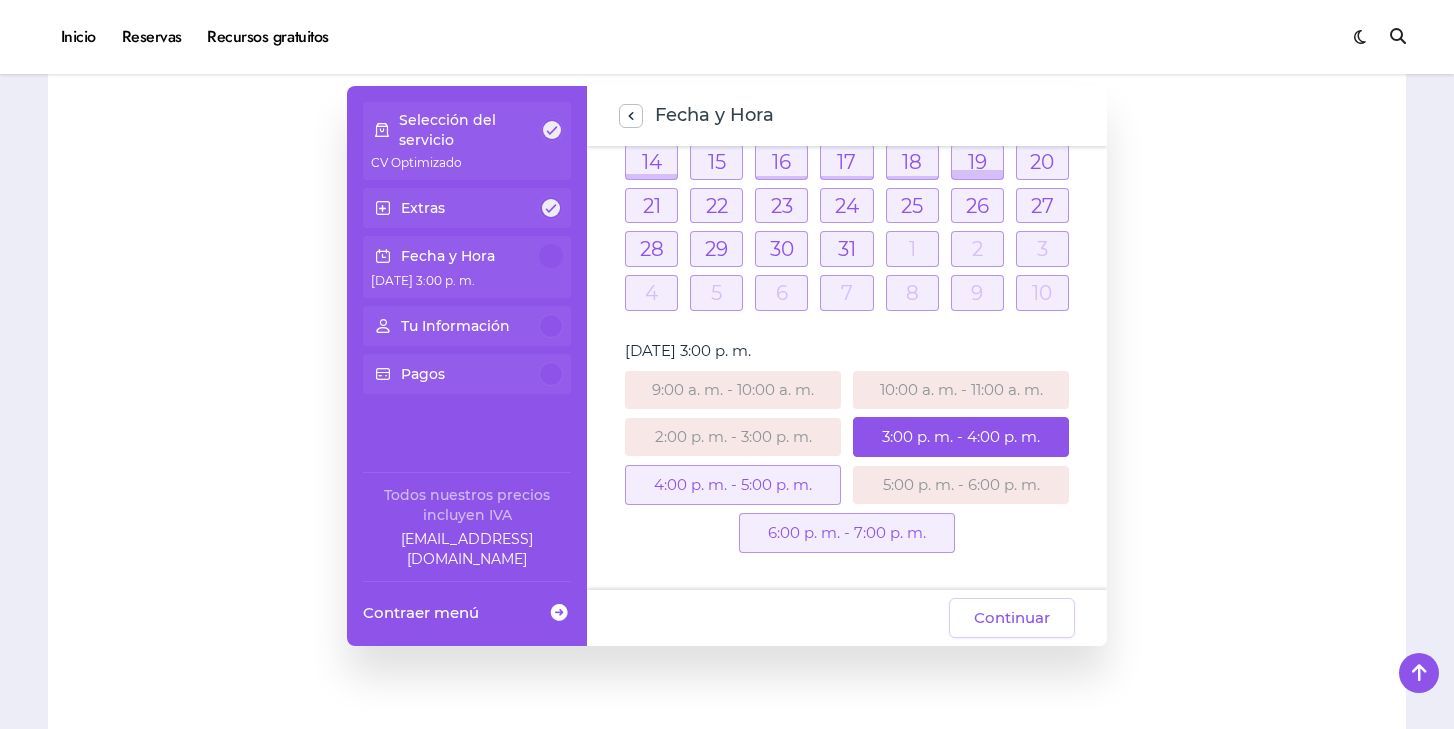 click on "4:00 p. m.  - 5:00 p. m." at bounding box center (733, 485) 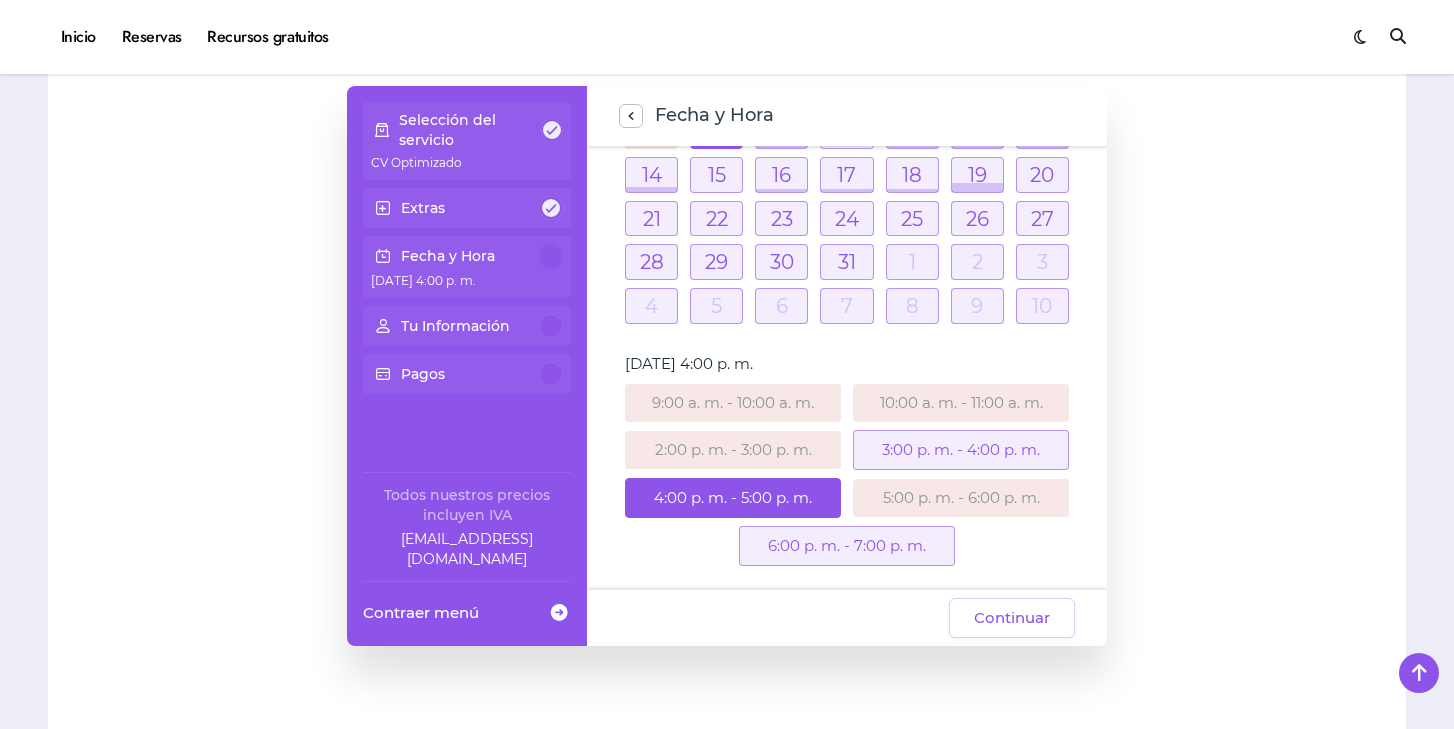 scroll, scrollTop: 219, scrollLeft: 0, axis: vertical 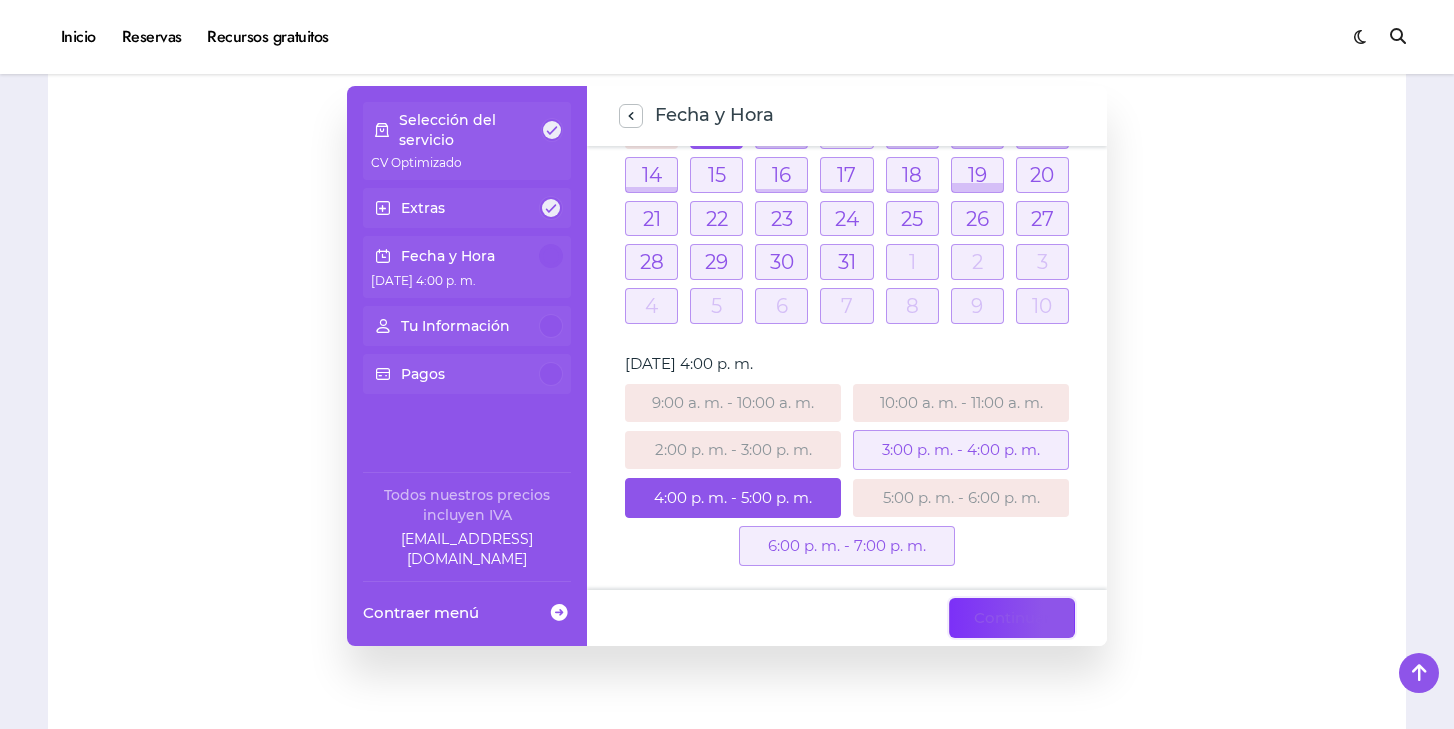click on "Continuar" at bounding box center (1012, 618) 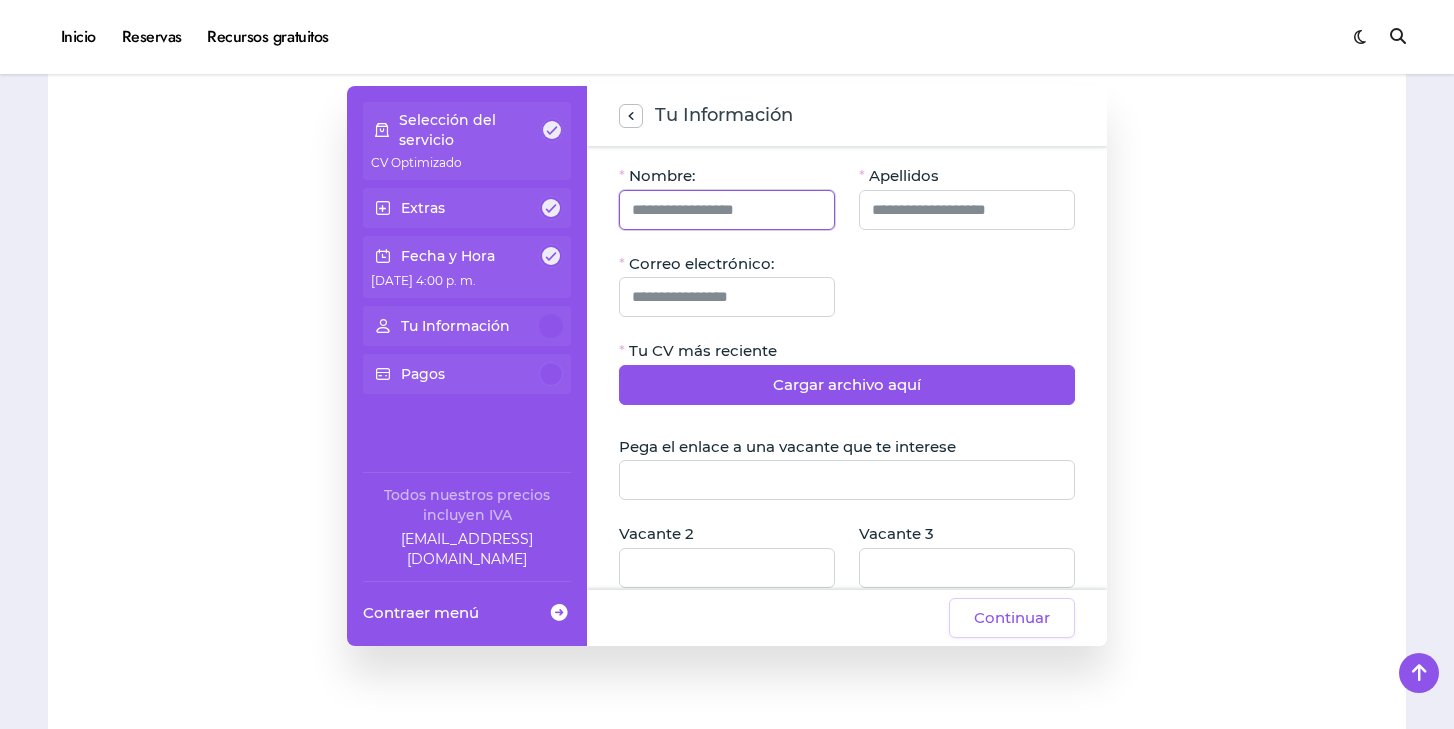 click 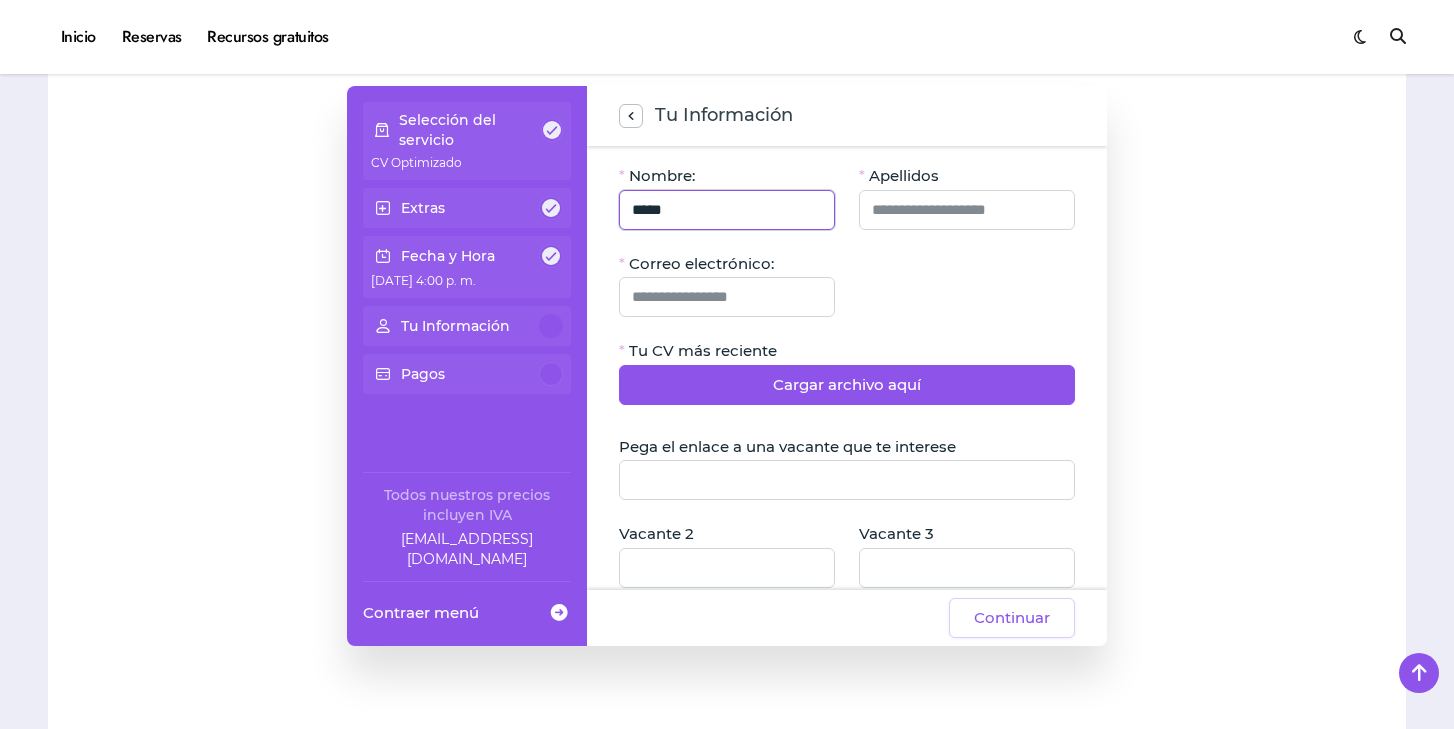 type on "*****" 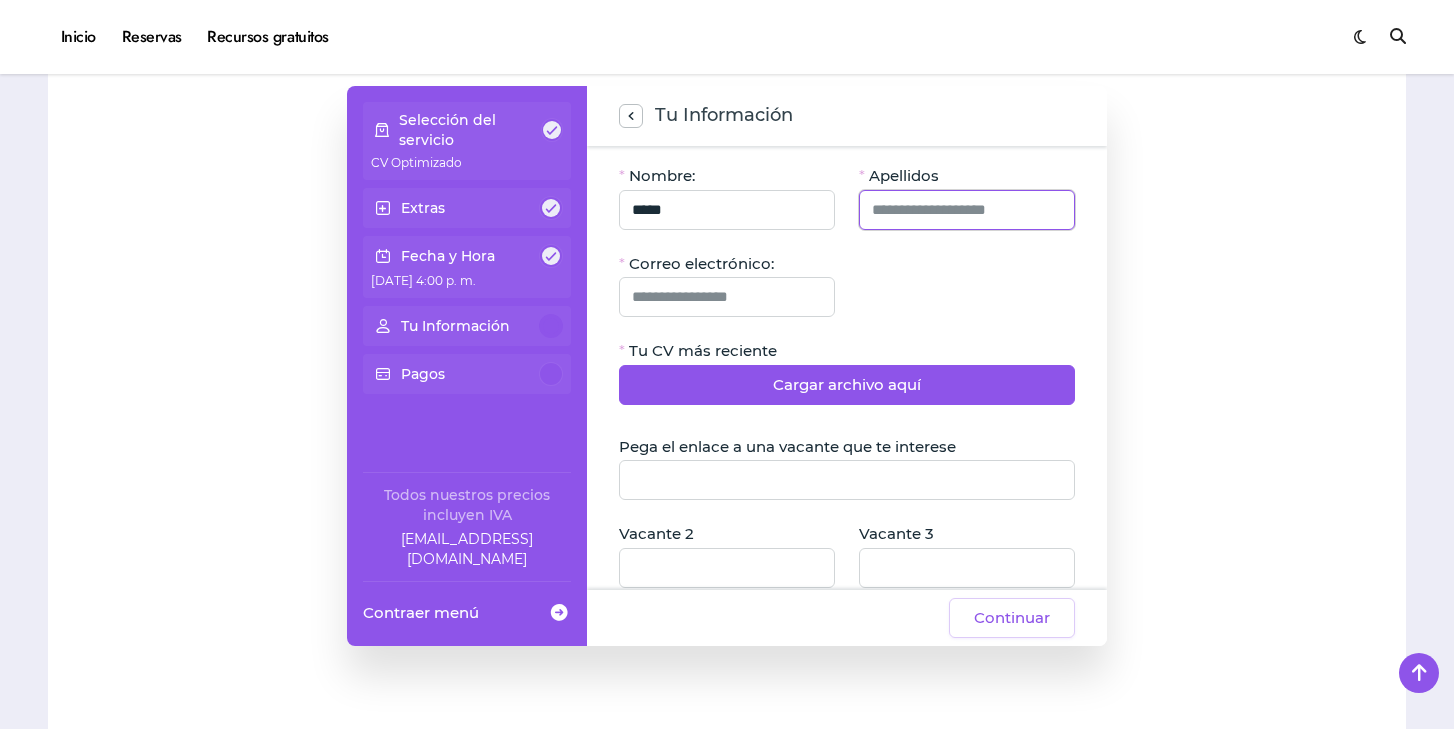 click 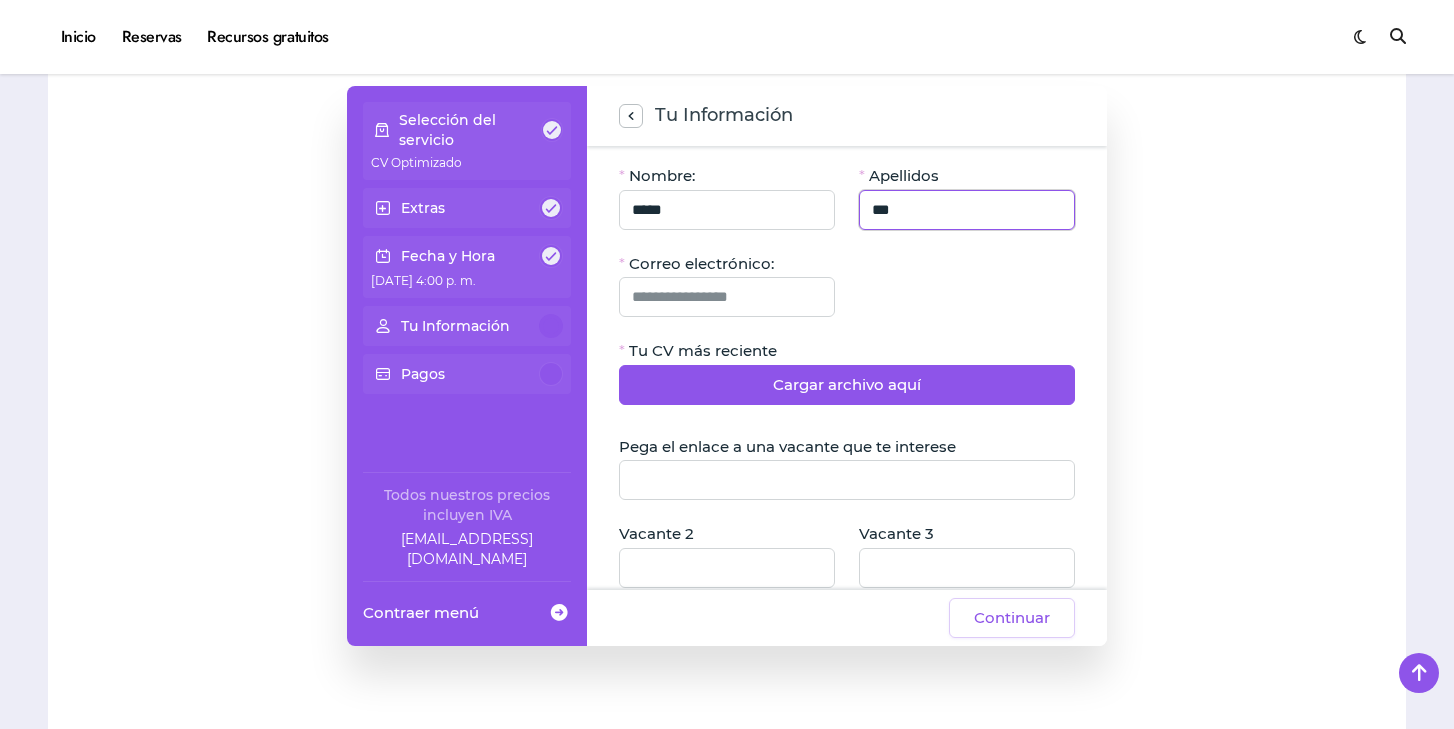 type on "**********" 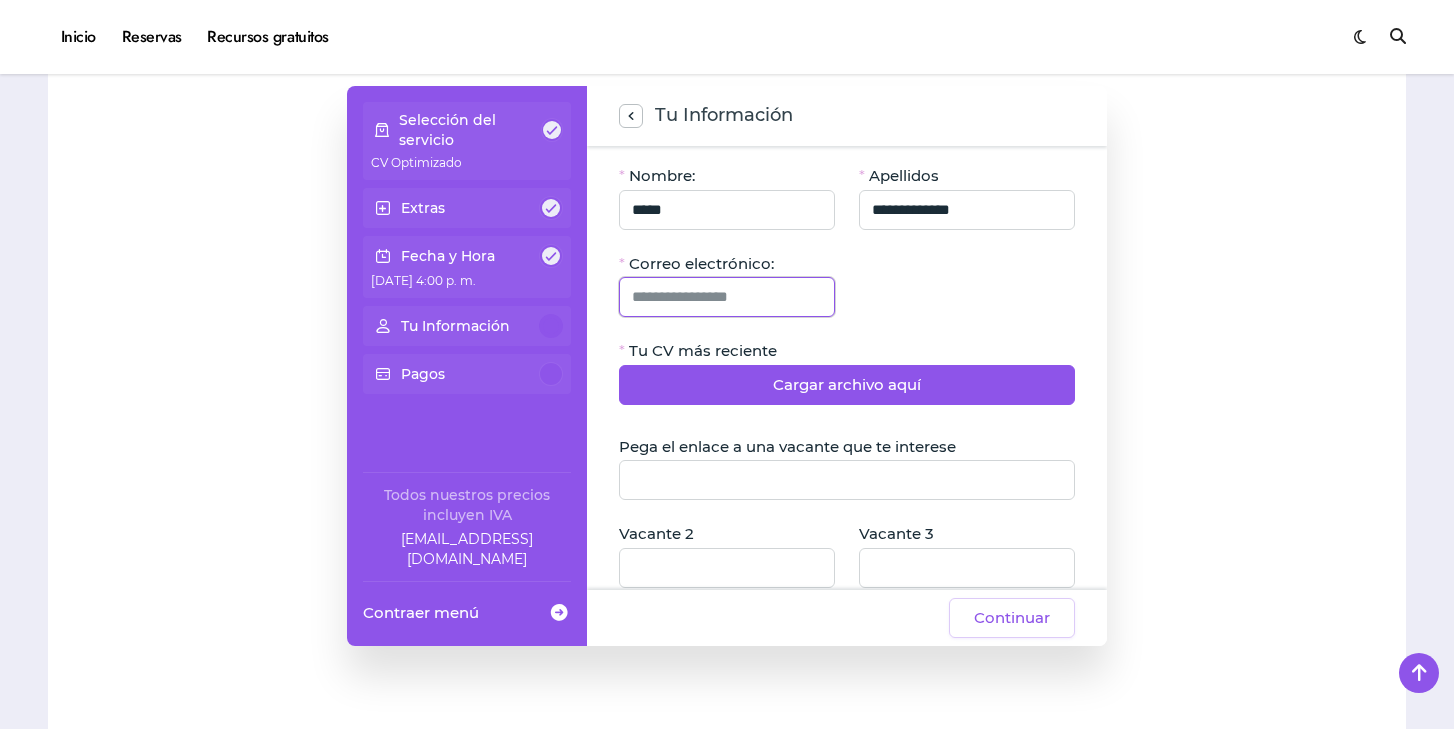 click 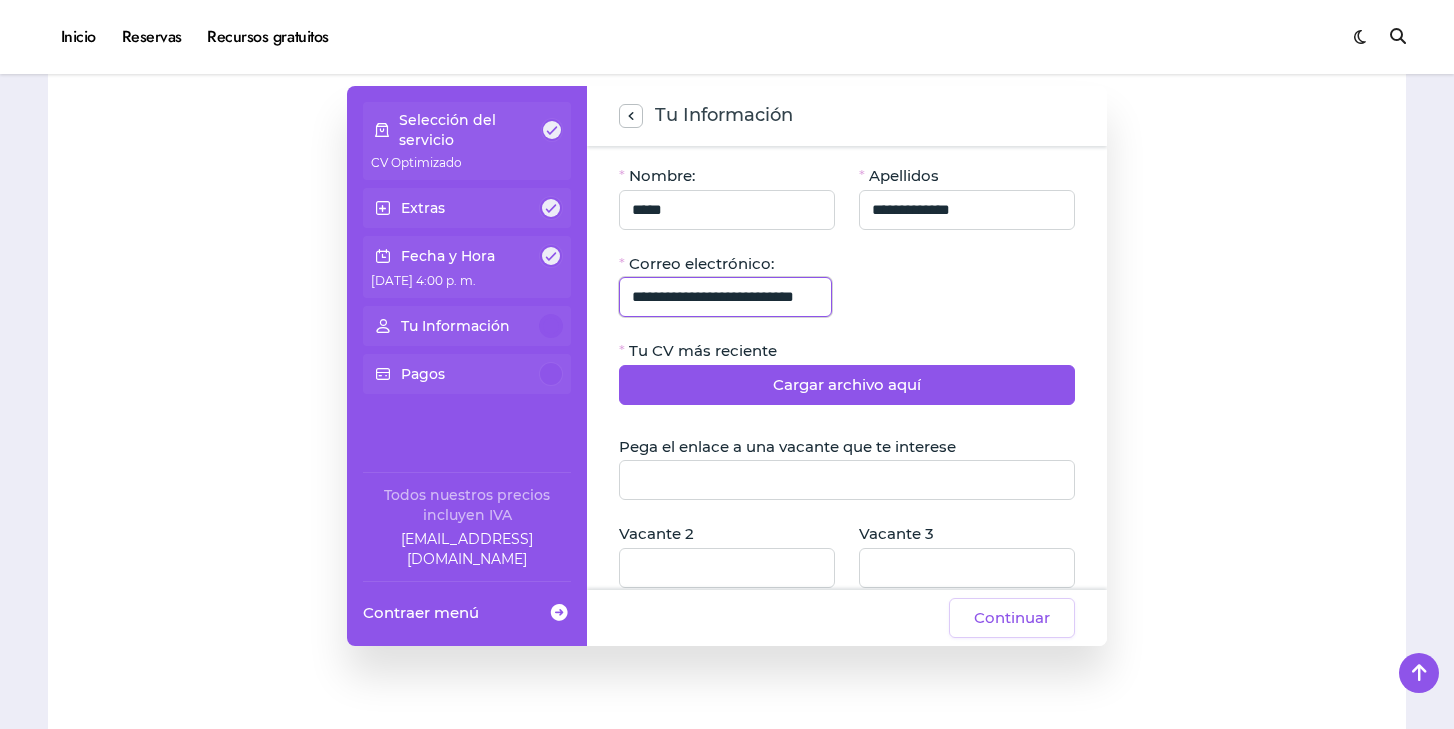 scroll, scrollTop: 0, scrollLeft: 33, axis: horizontal 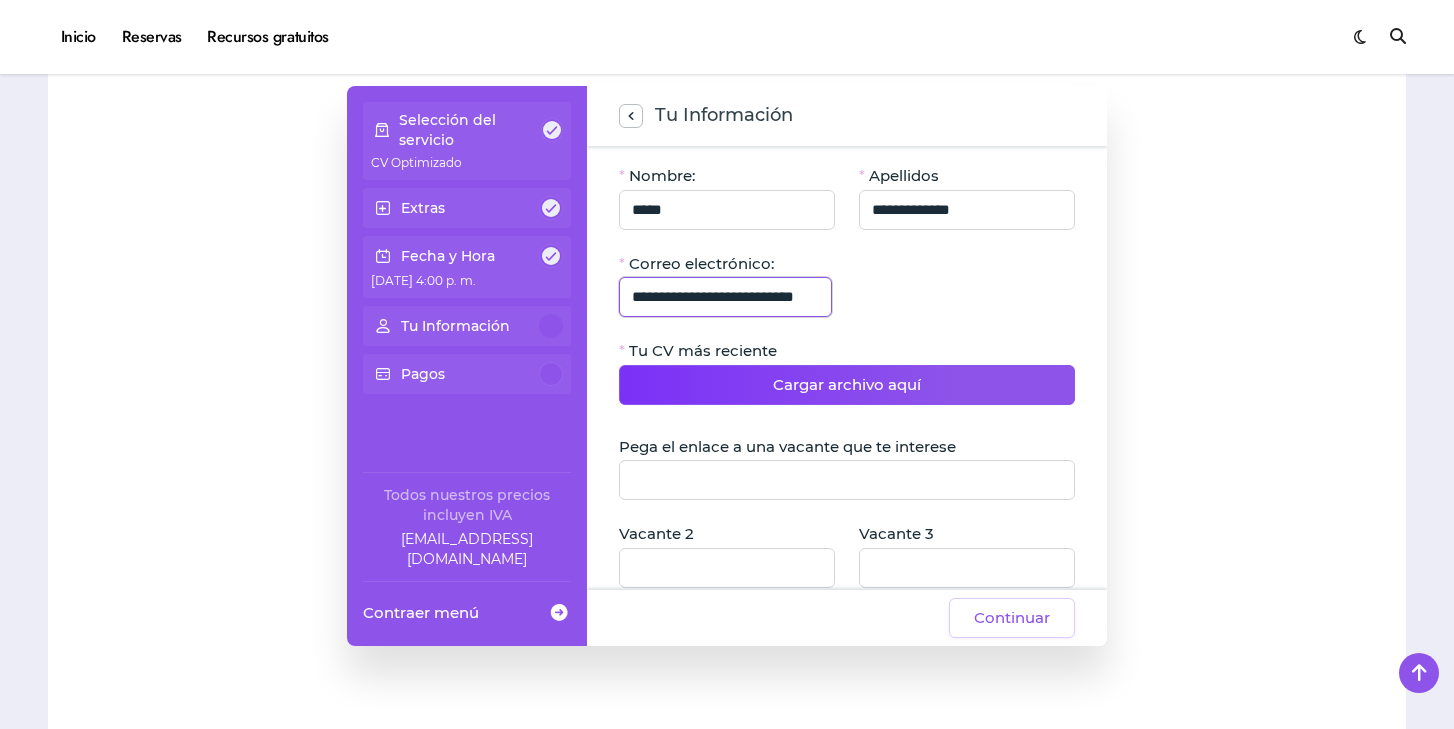 type on "**********" 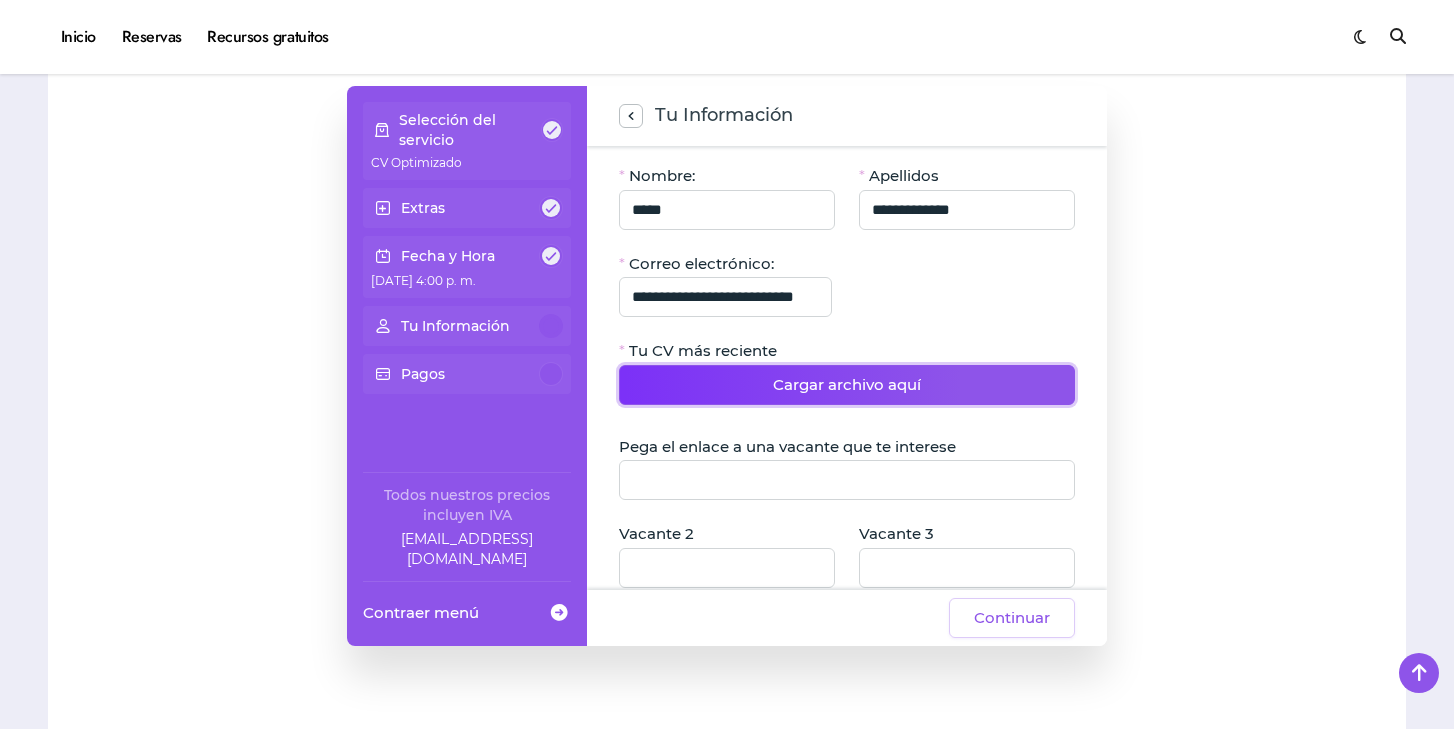 click on "Cargar archivo aquí" 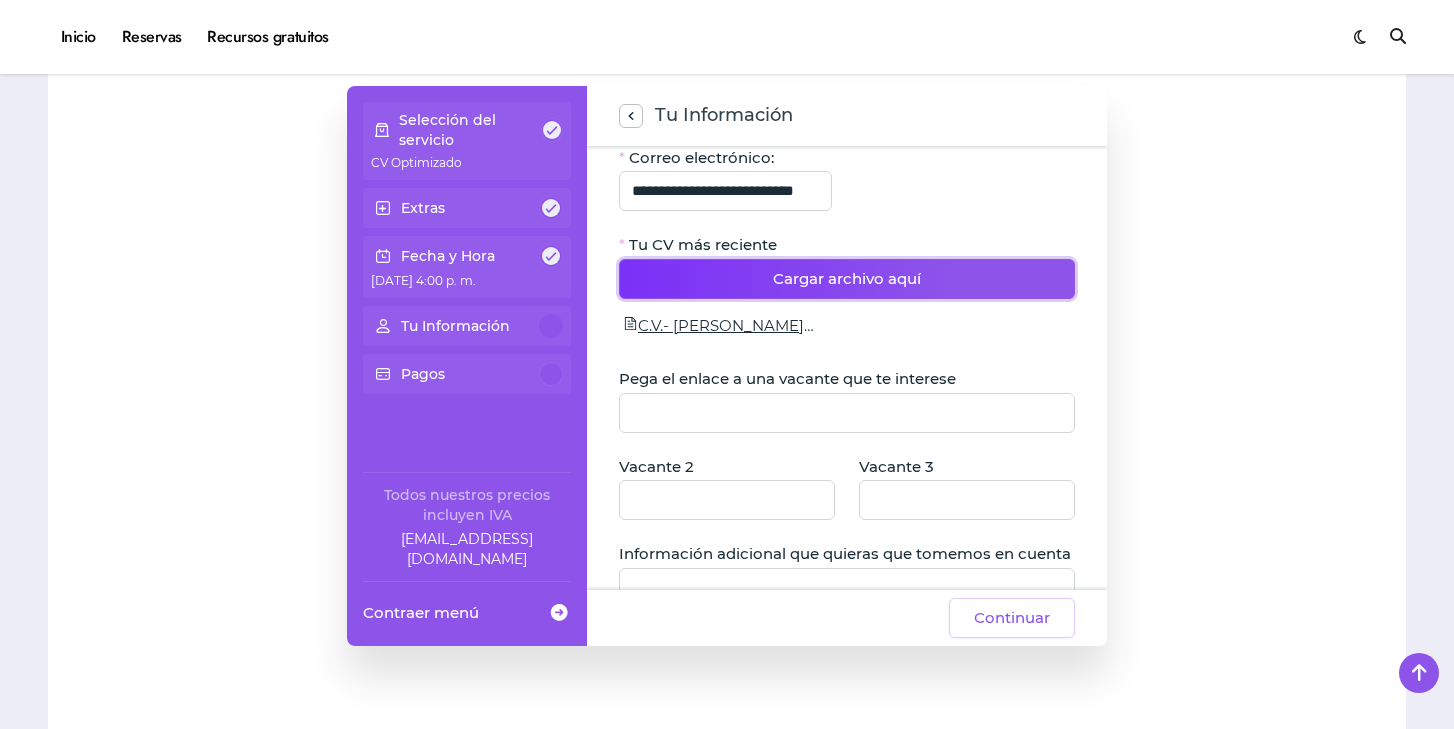scroll, scrollTop: 107, scrollLeft: 0, axis: vertical 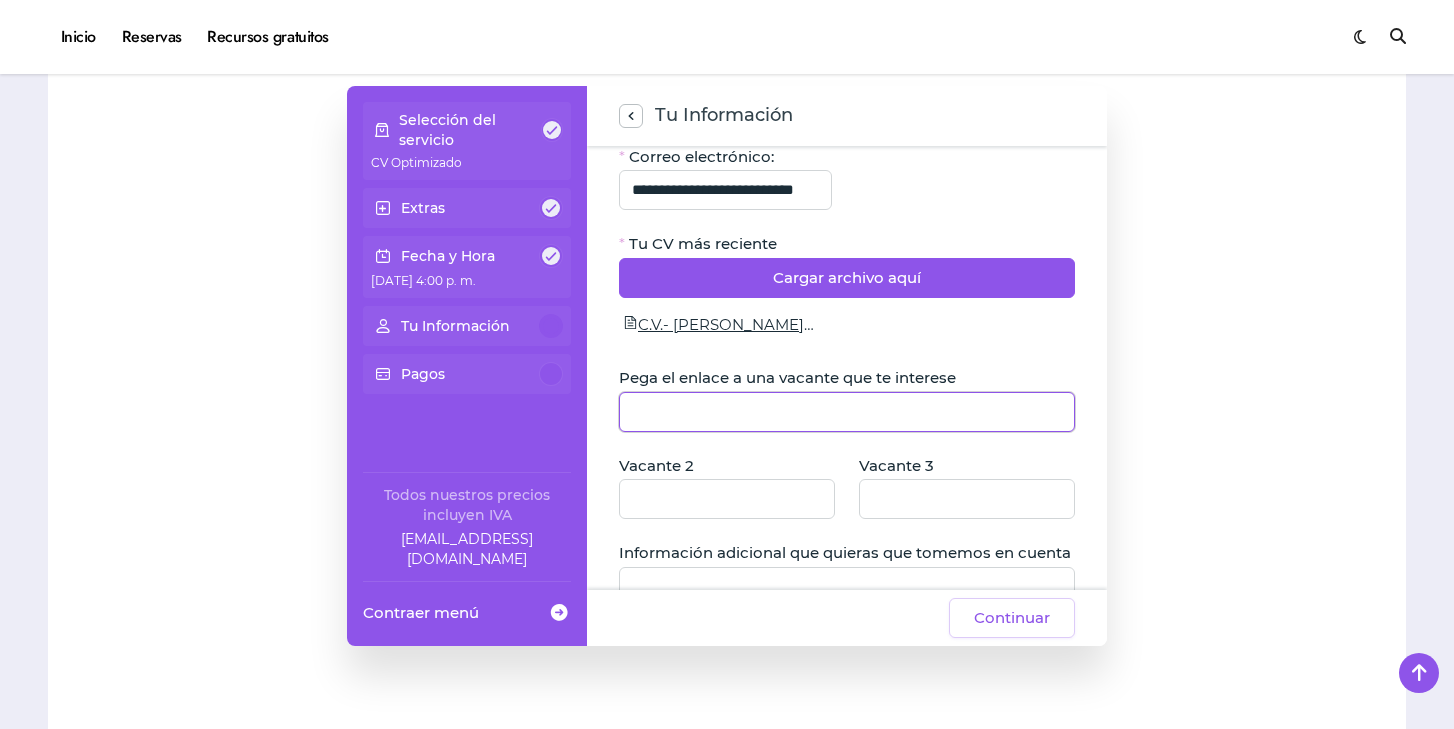 click 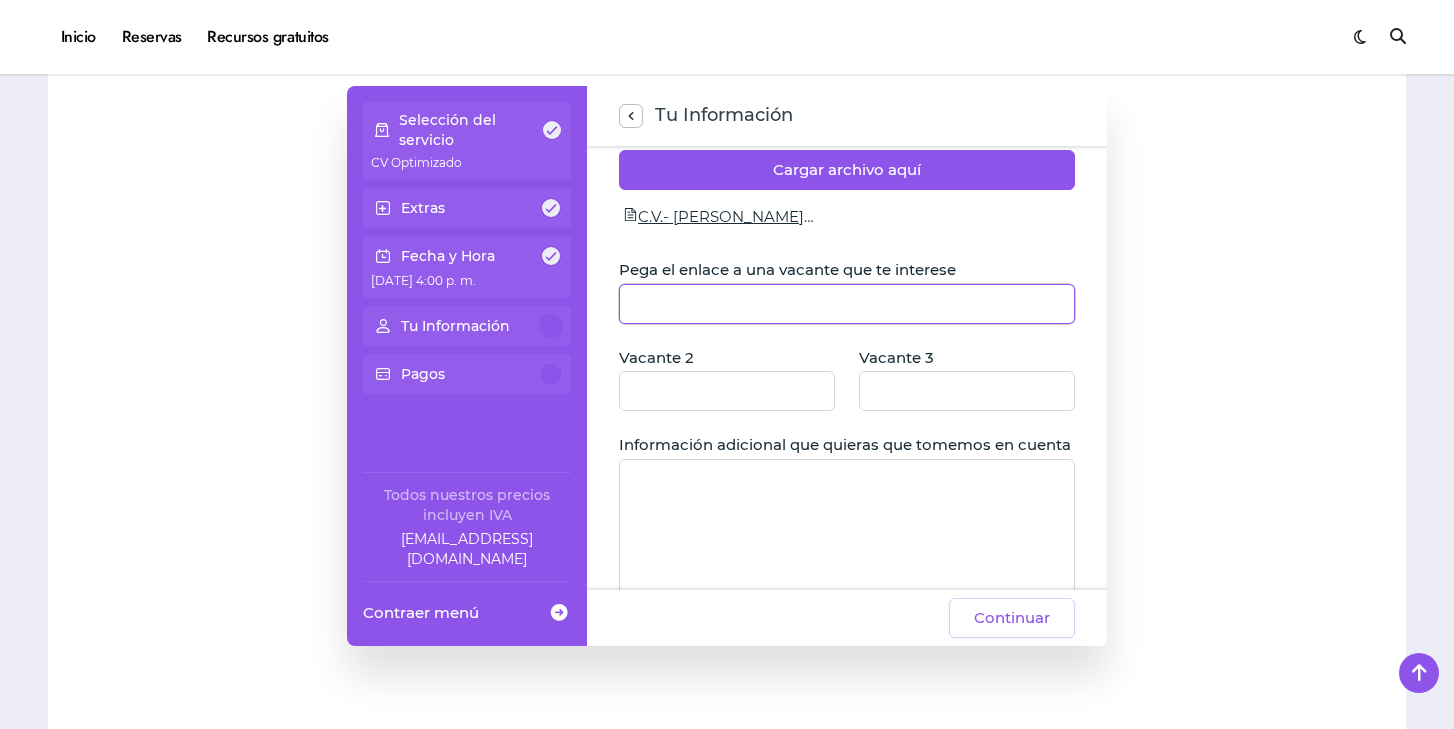 scroll, scrollTop: 221, scrollLeft: 0, axis: vertical 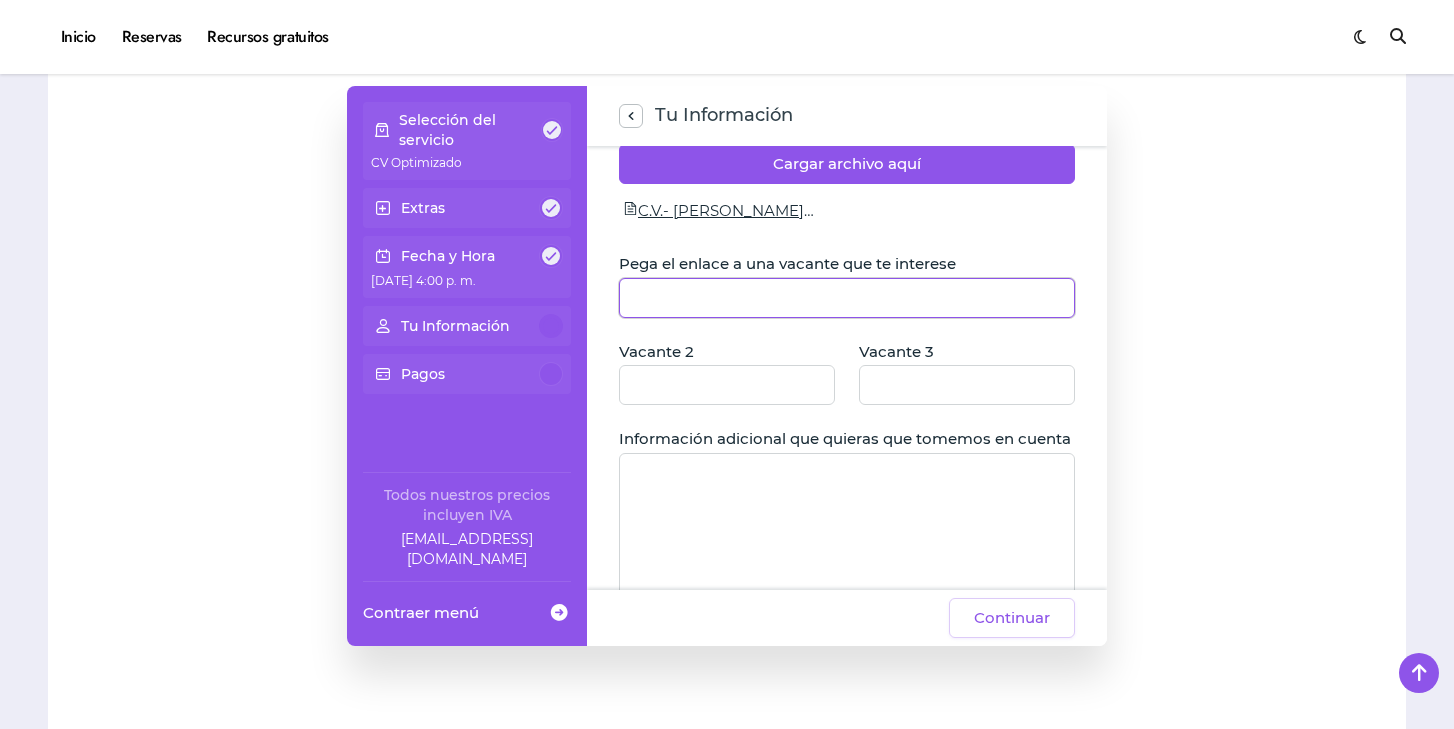 paste on "**********" 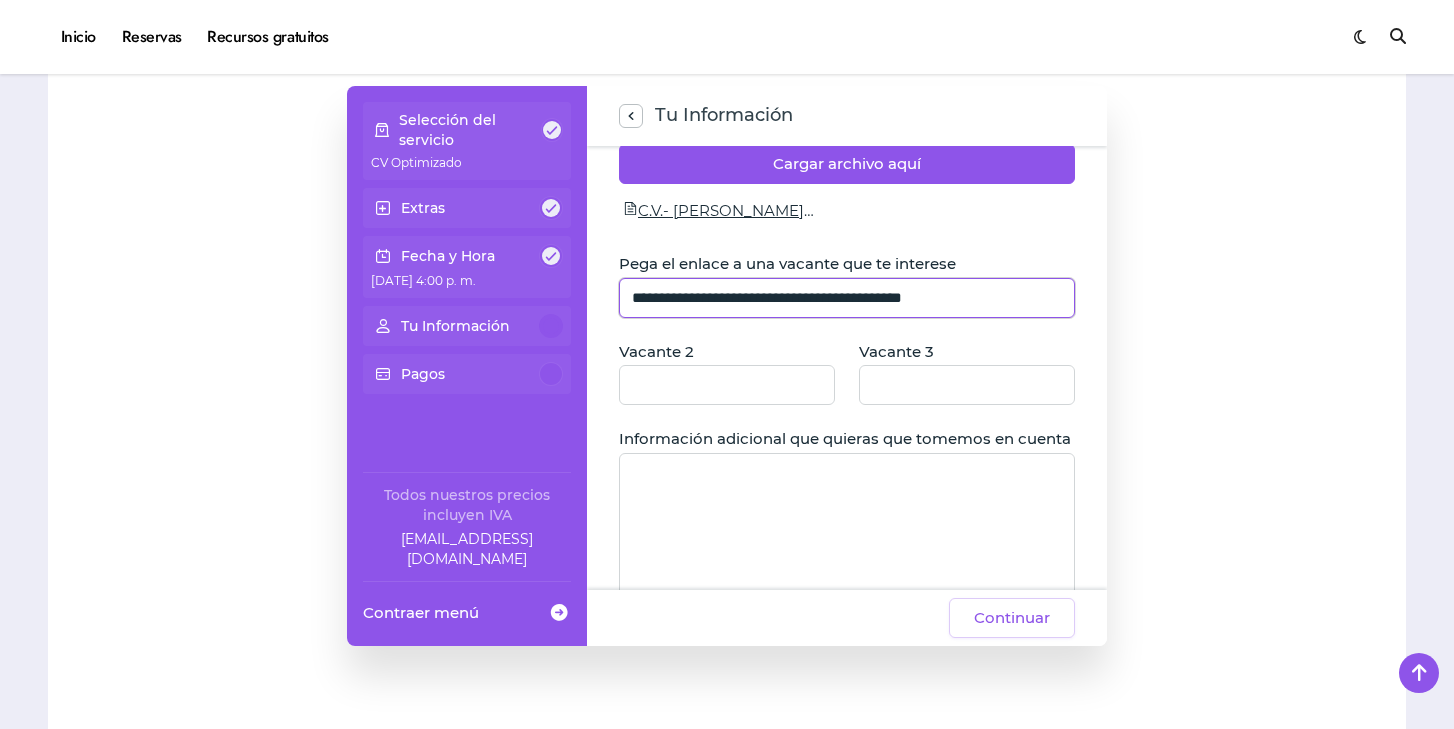 type on "**********" 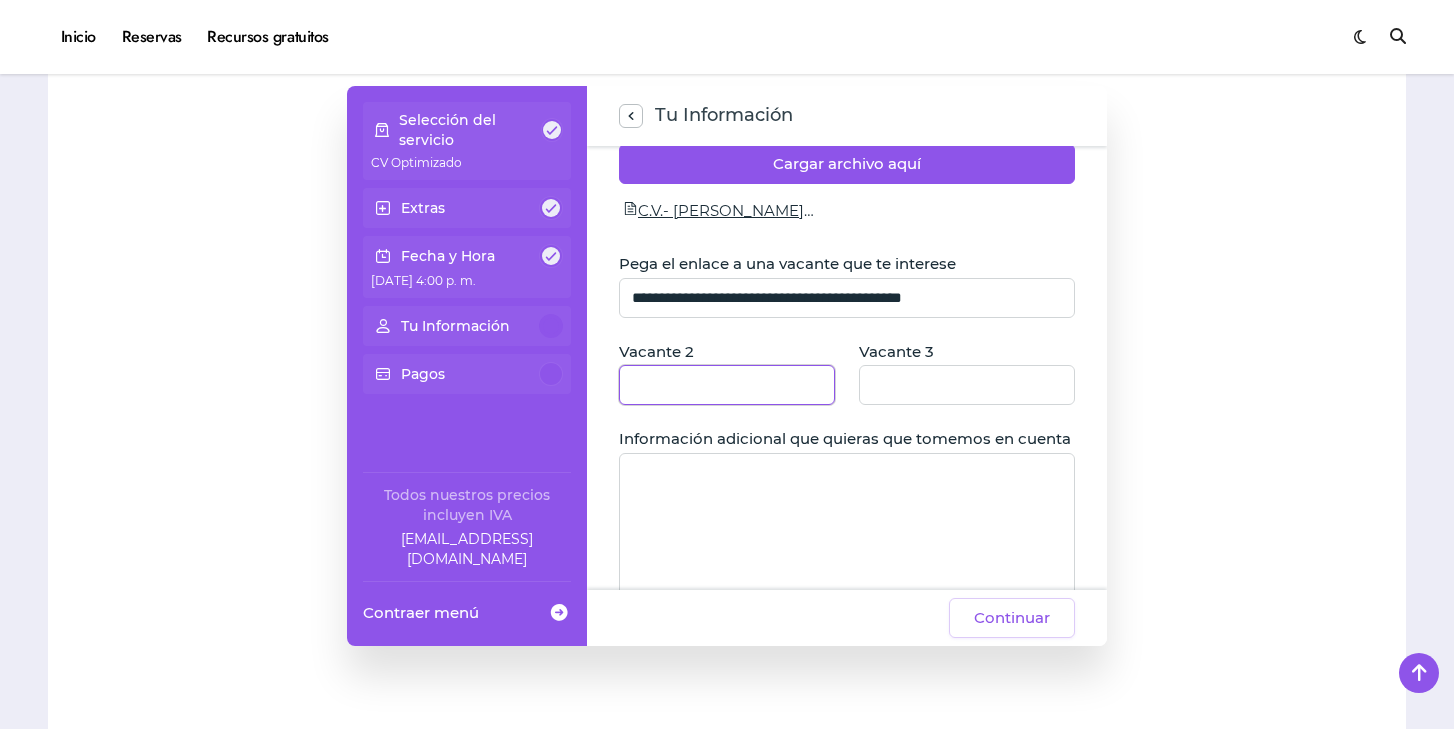 click 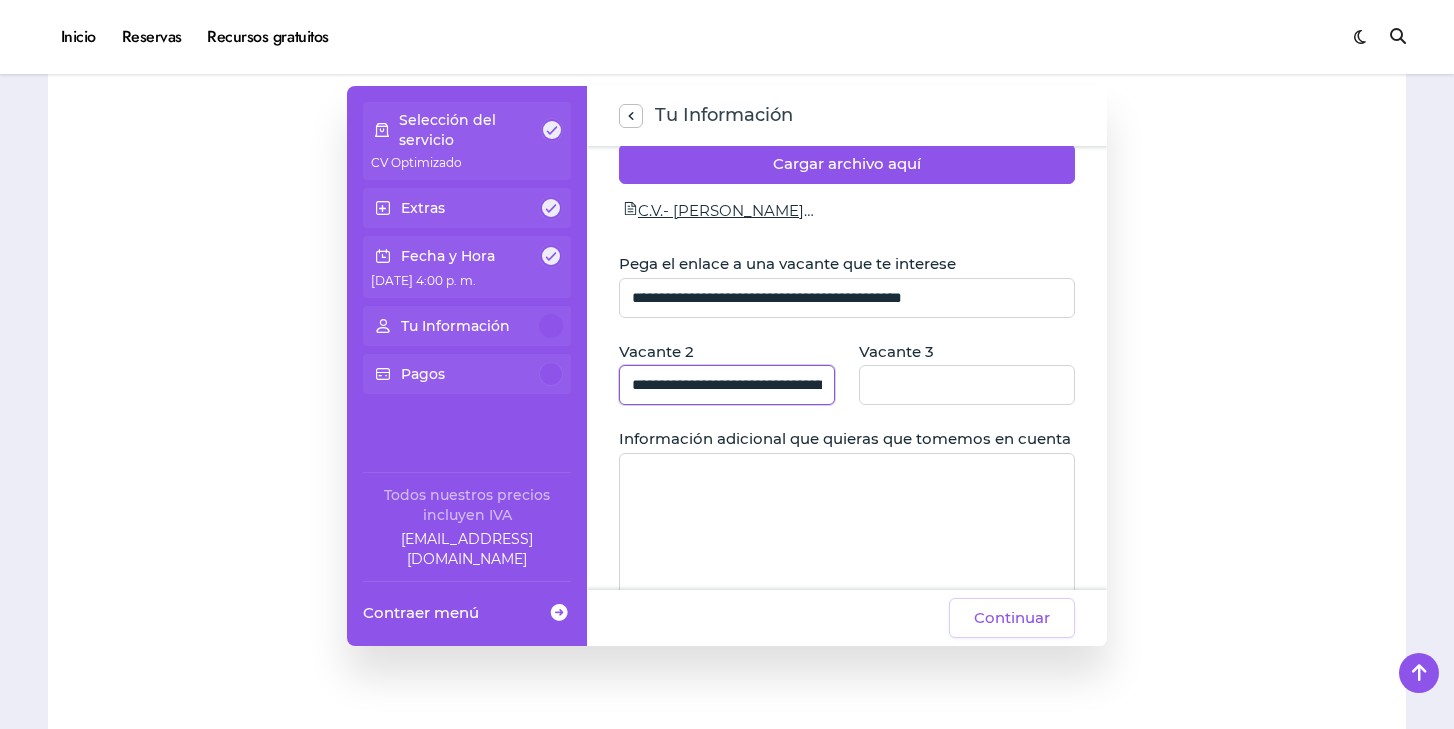 scroll, scrollTop: 0, scrollLeft: 174, axis: horizontal 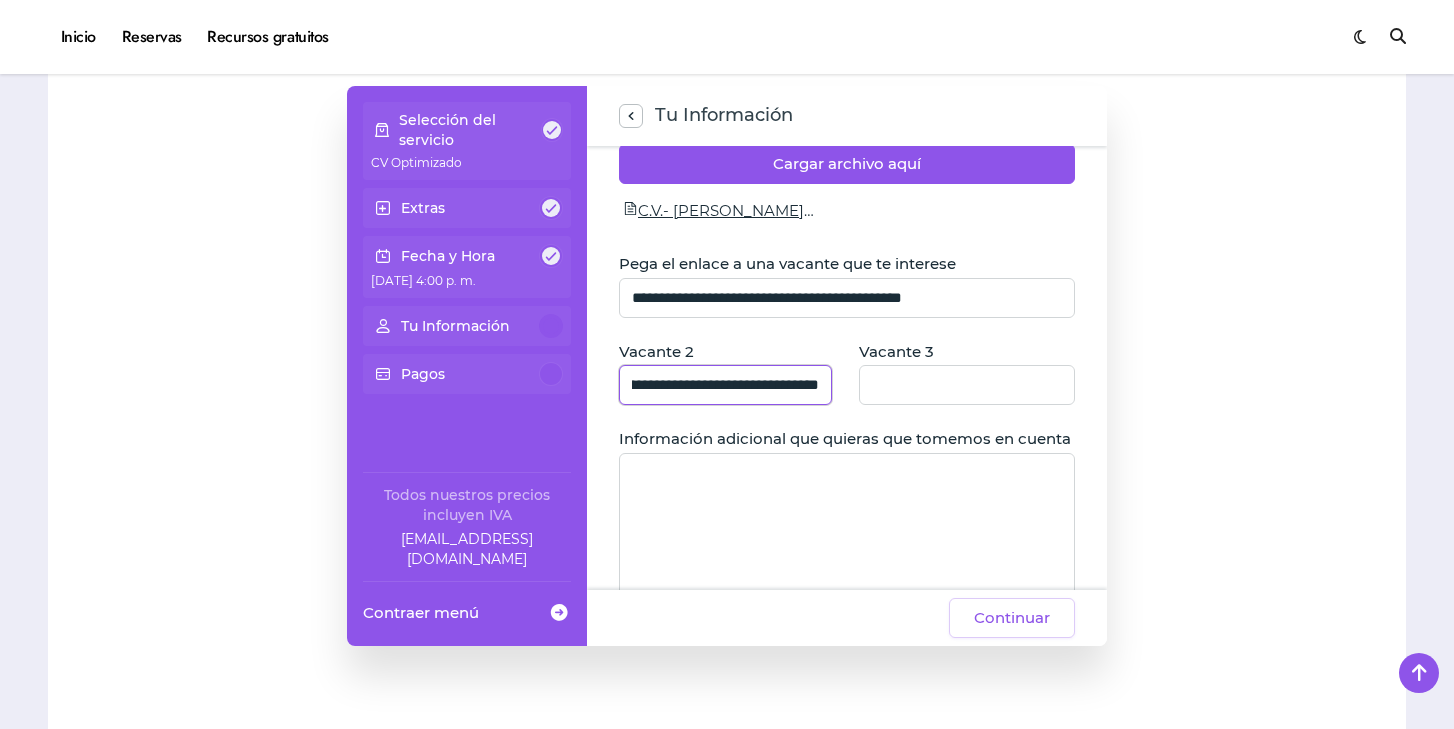 type on "**********" 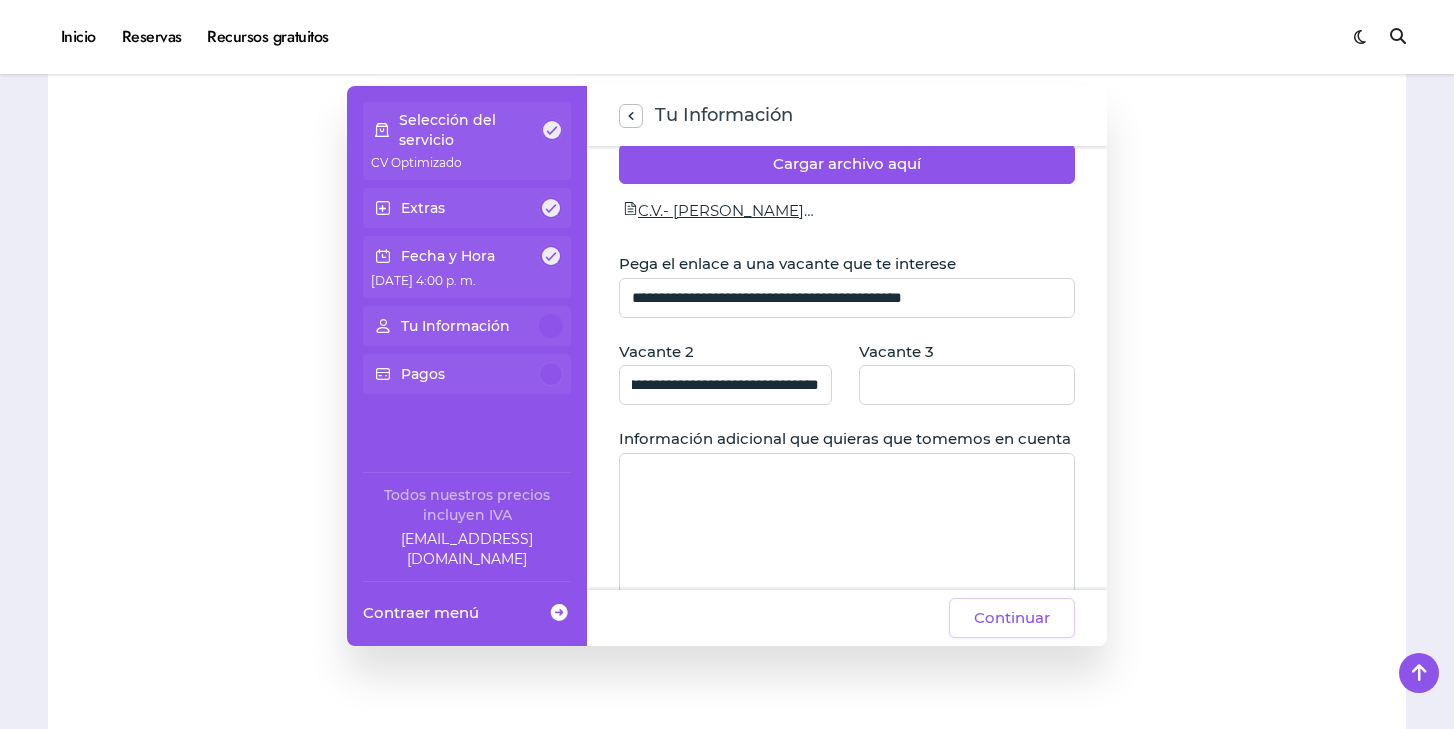 scroll, scrollTop: 0, scrollLeft: 0, axis: both 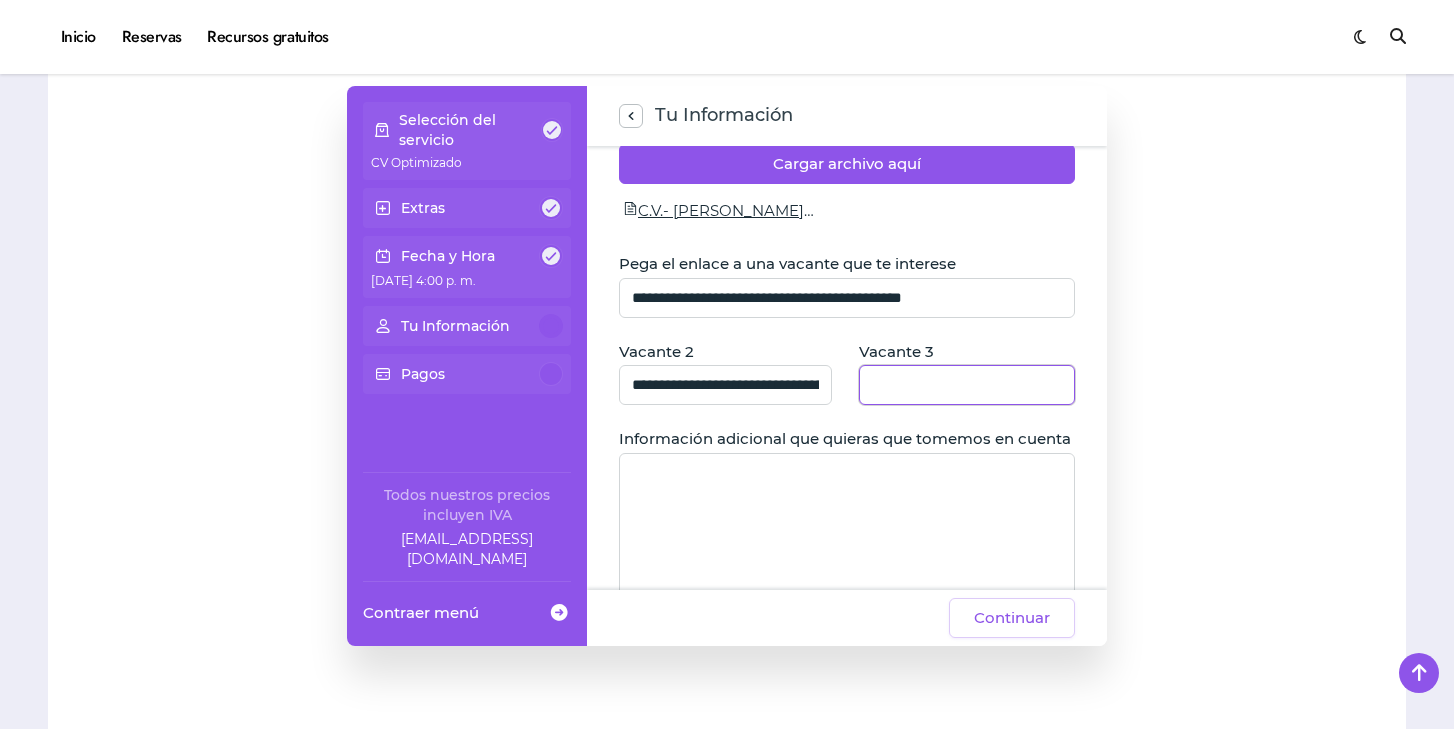 click 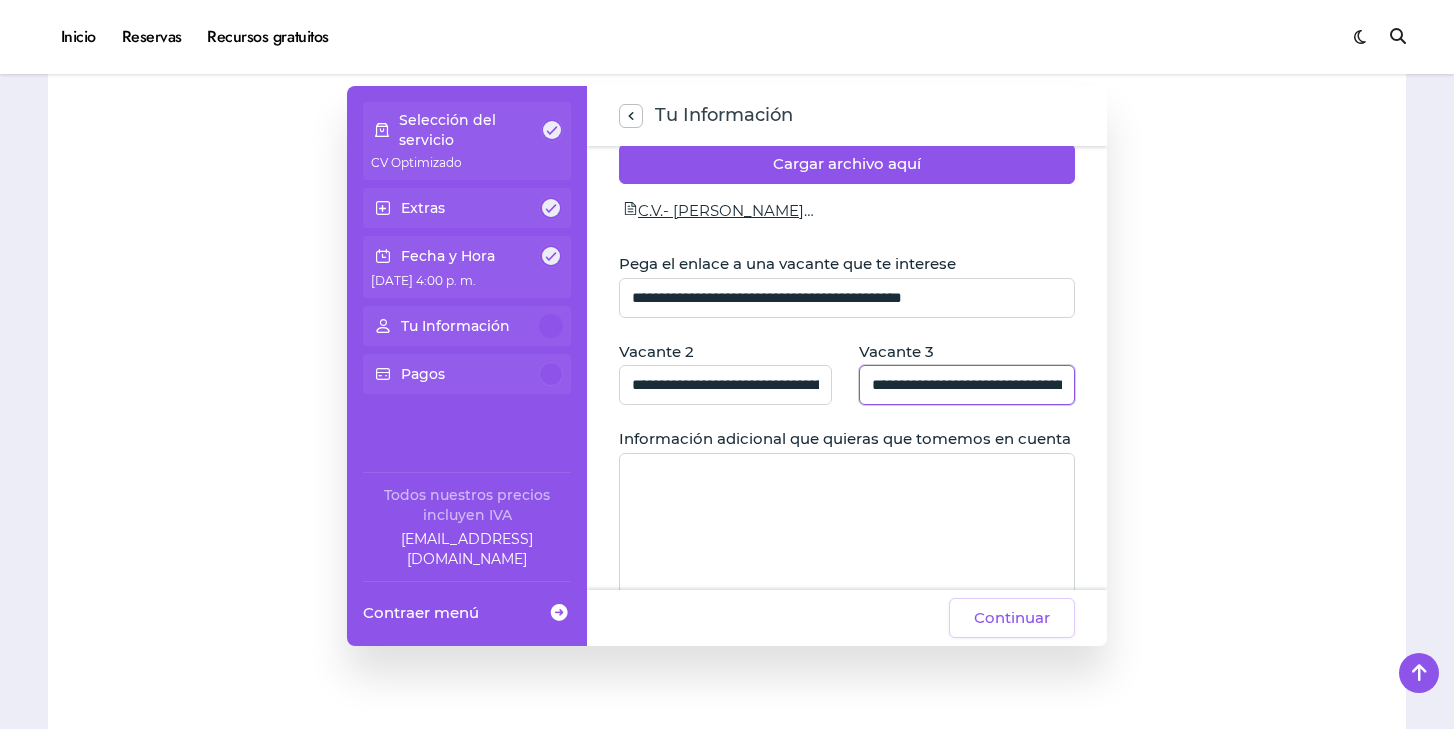 scroll, scrollTop: 0, scrollLeft: 170, axis: horizontal 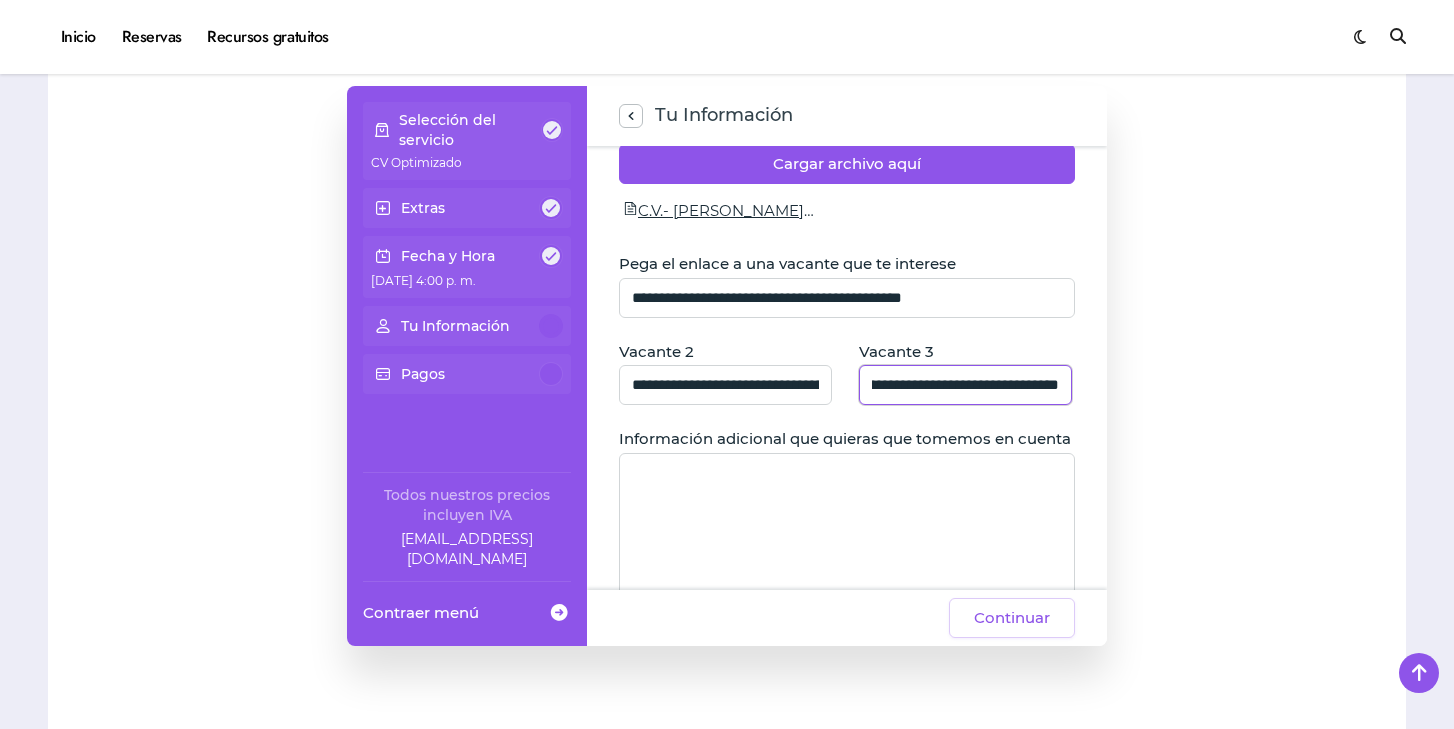 type on "**********" 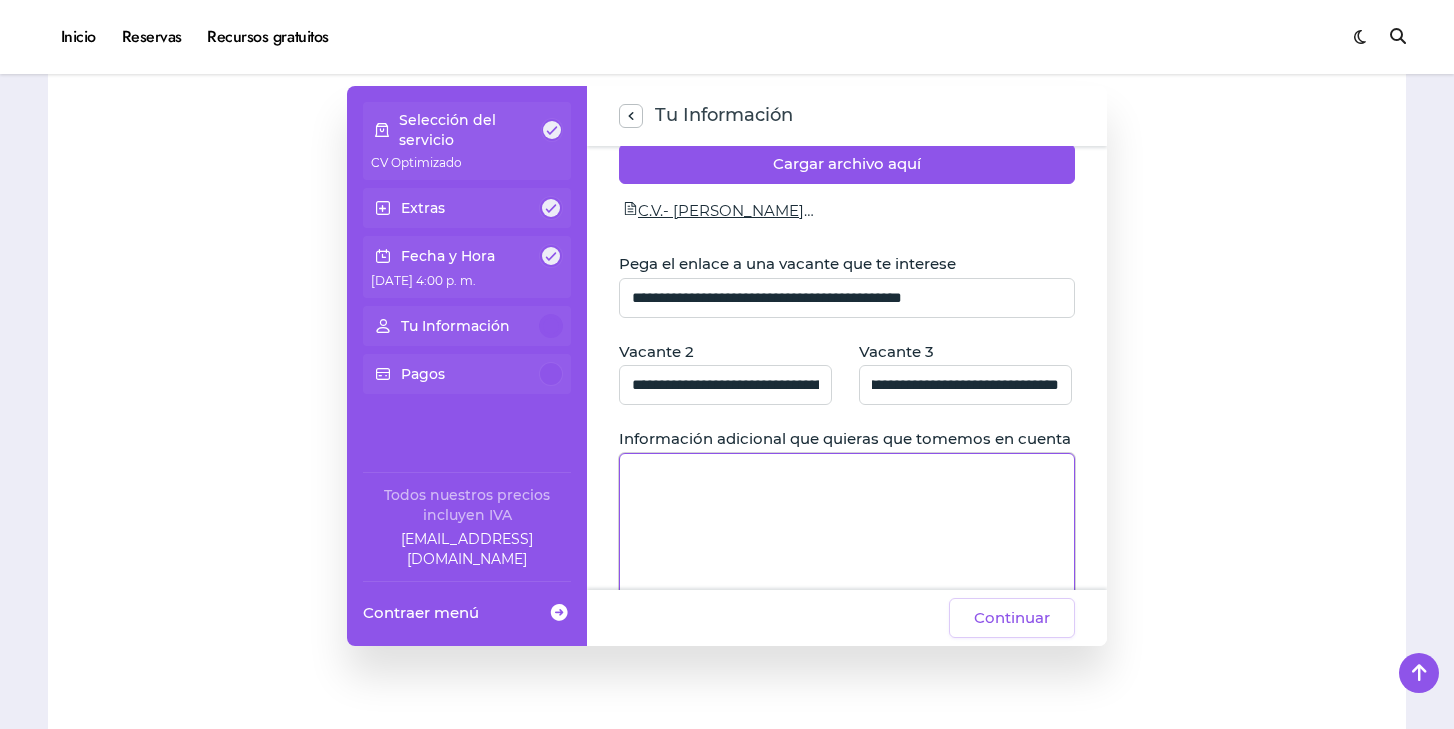 click 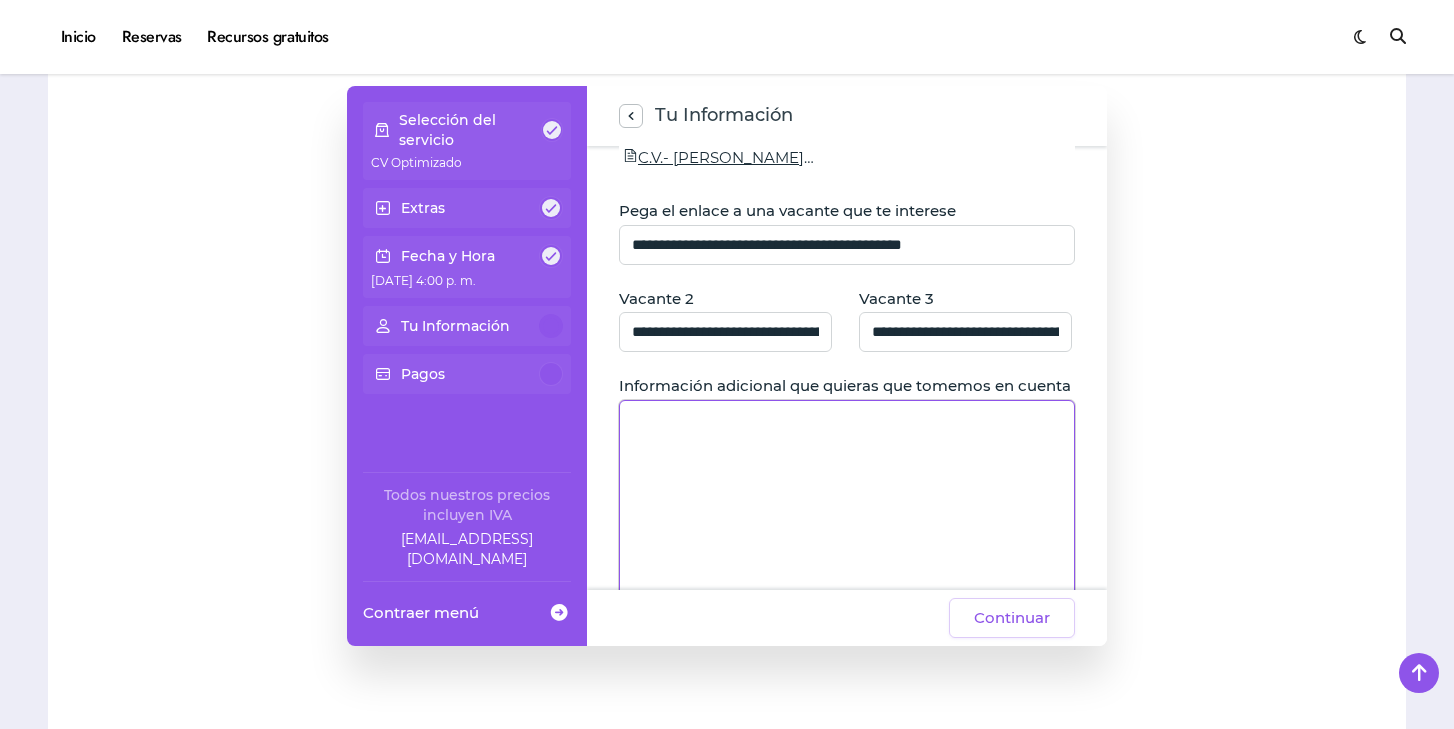 scroll, scrollTop: 302, scrollLeft: 0, axis: vertical 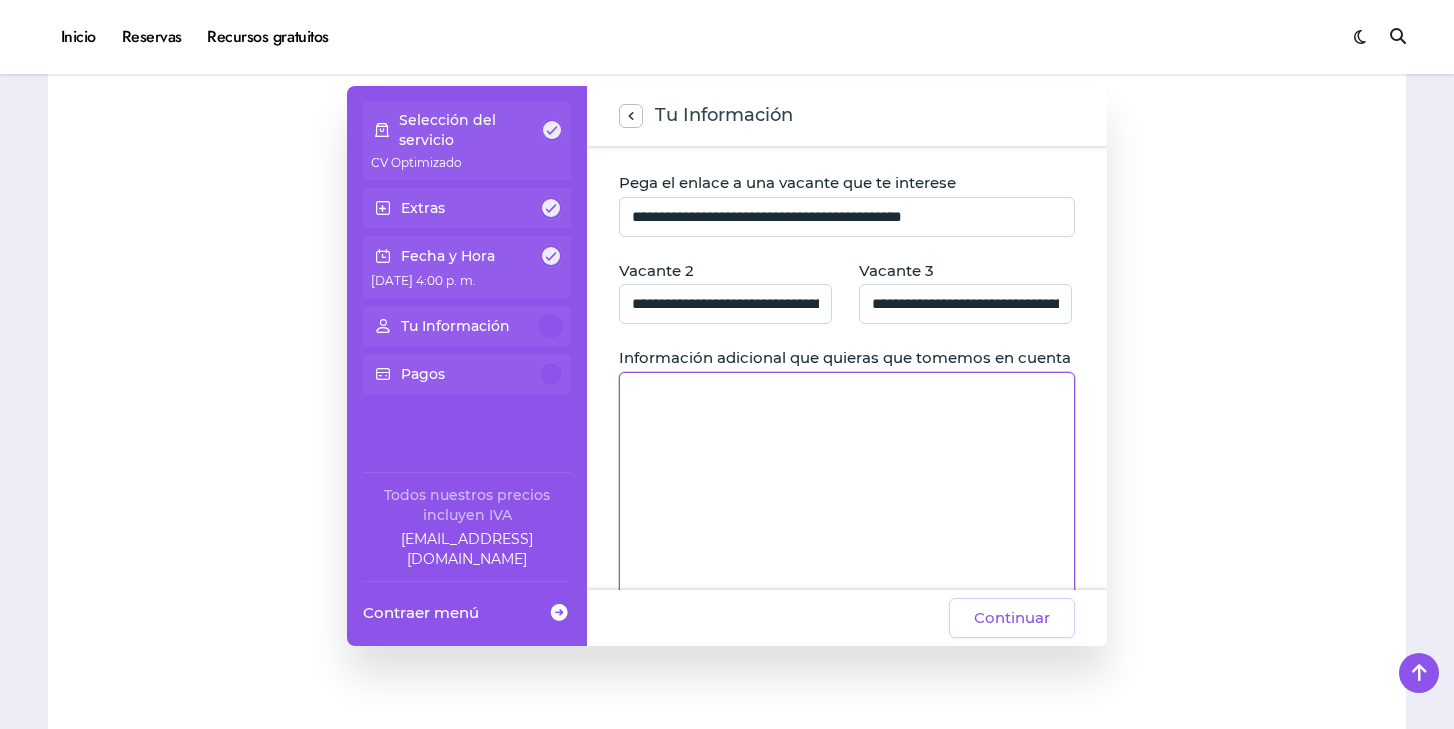type on "*" 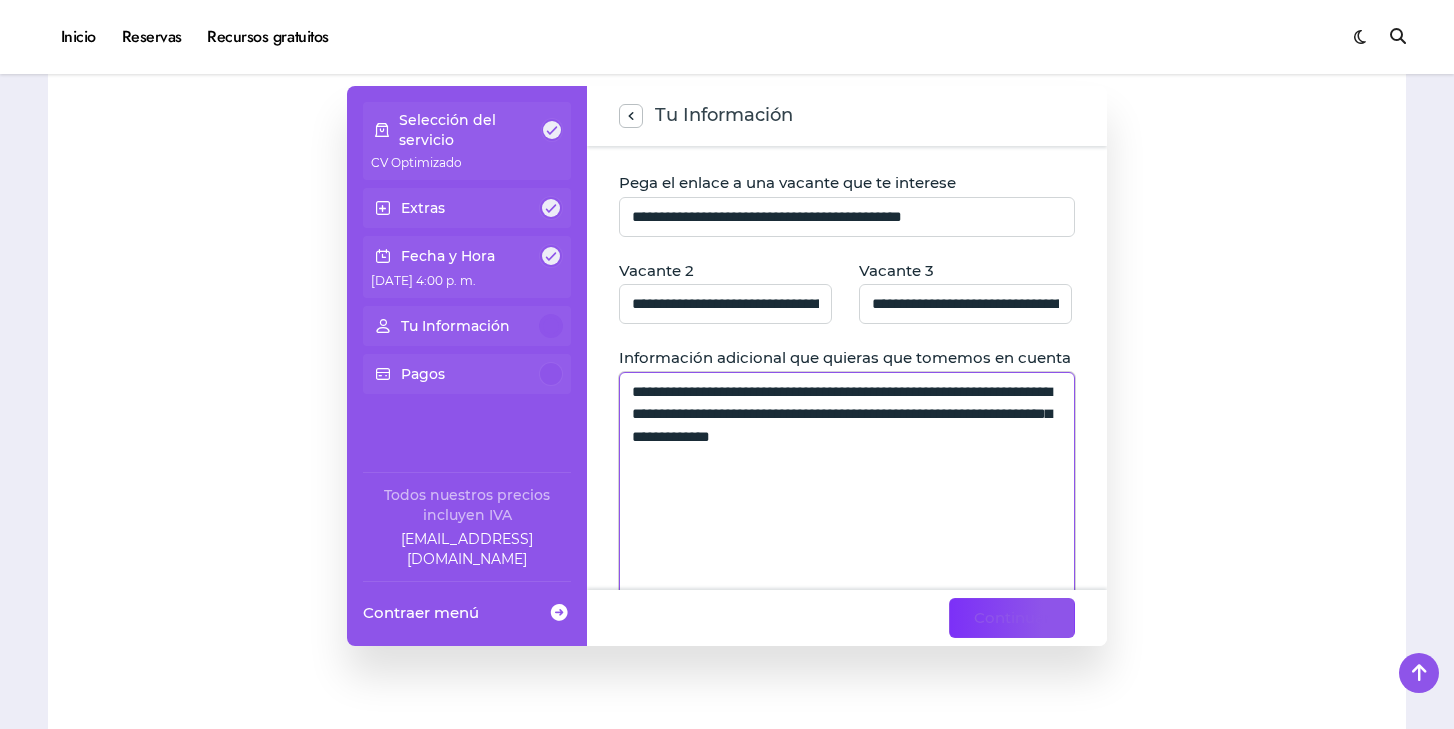 type on "**********" 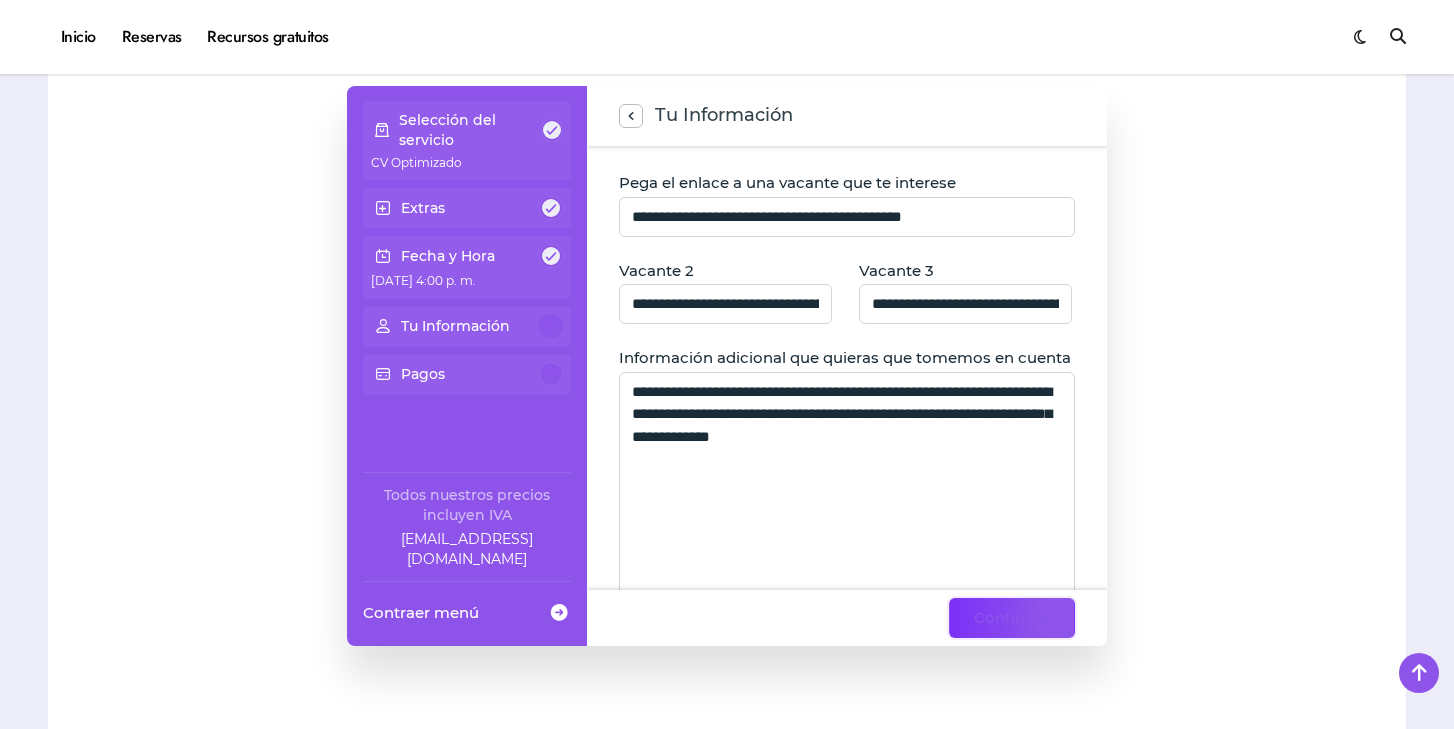 click on "Continuar" at bounding box center (1012, 618) 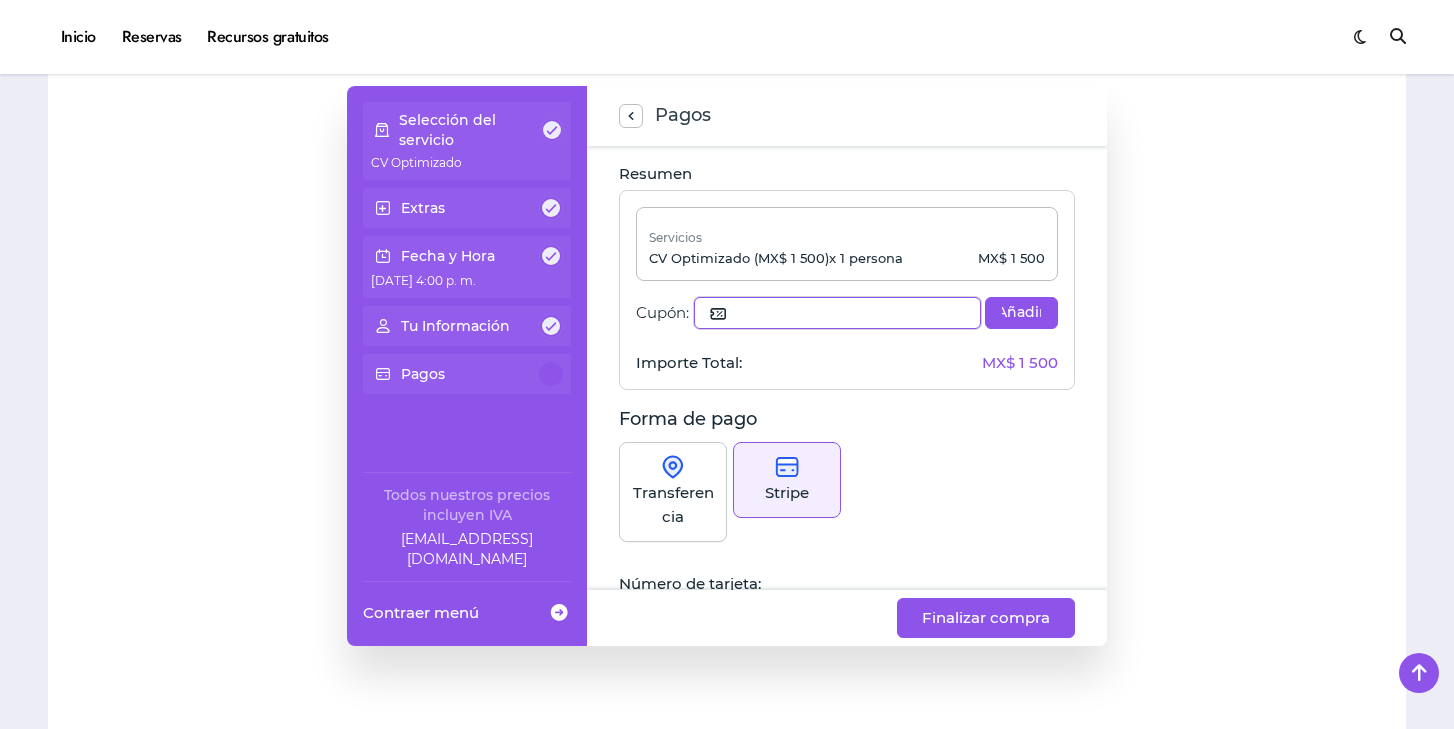 click 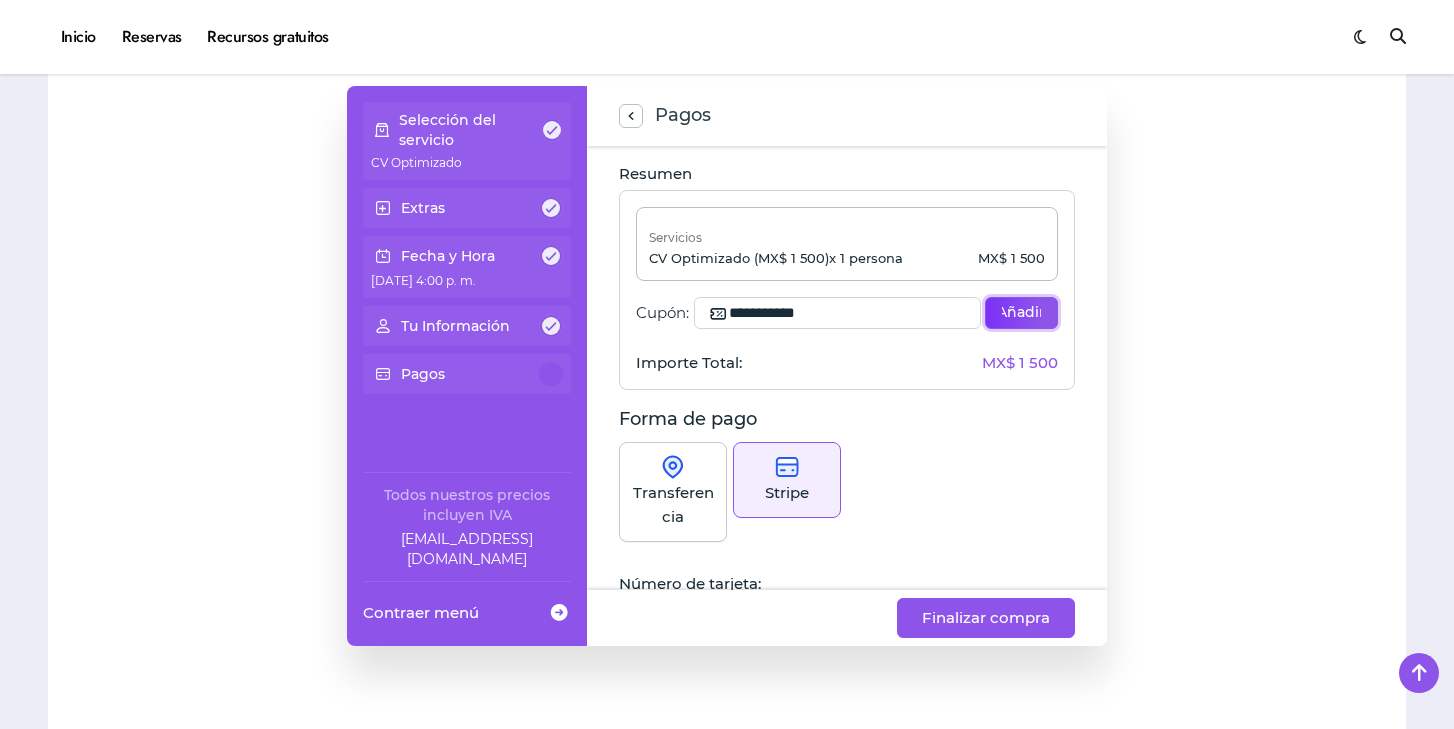 click on "Añadir" at bounding box center (1021, 313) 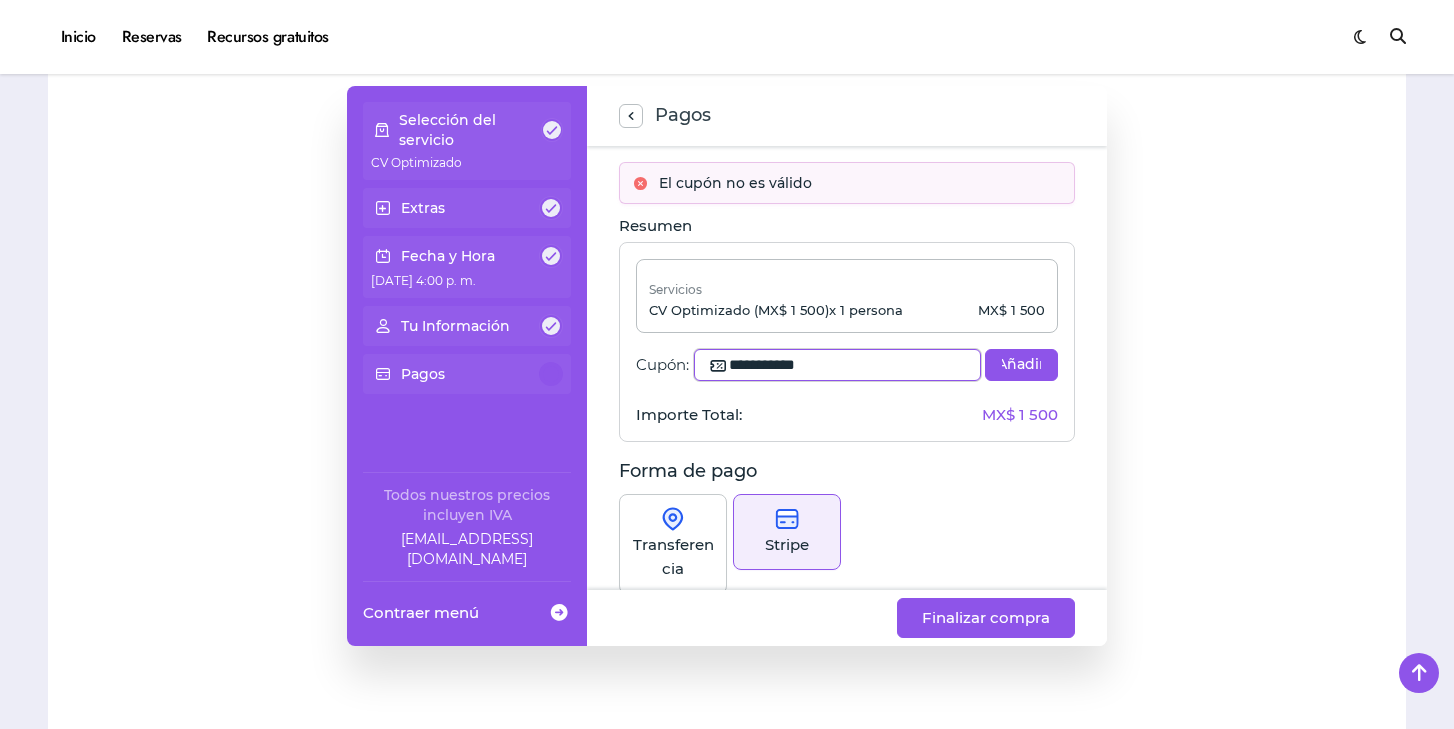 drag, startPoint x: 839, startPoint y: 363, endPoint x: 676, endPoint y: 357, distance: 163.1104 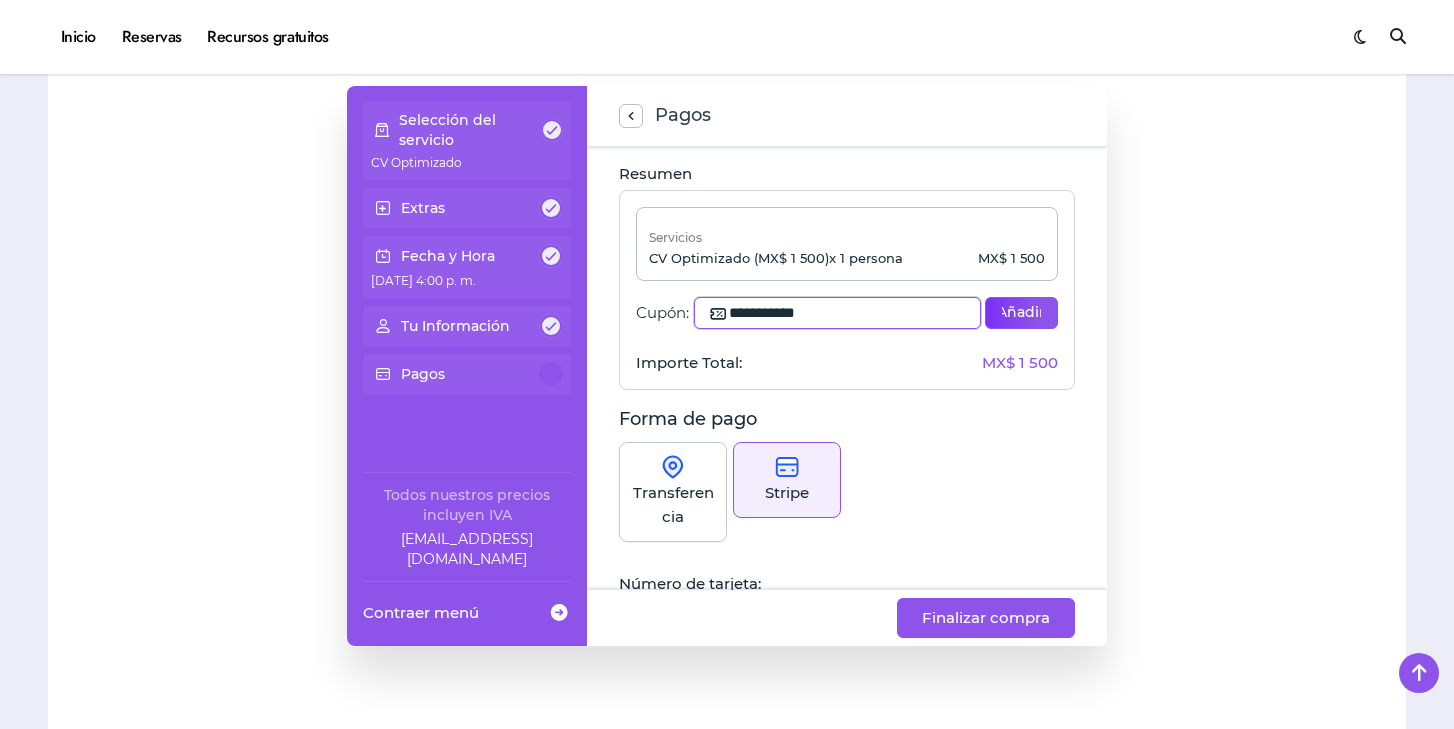 type on "**********" 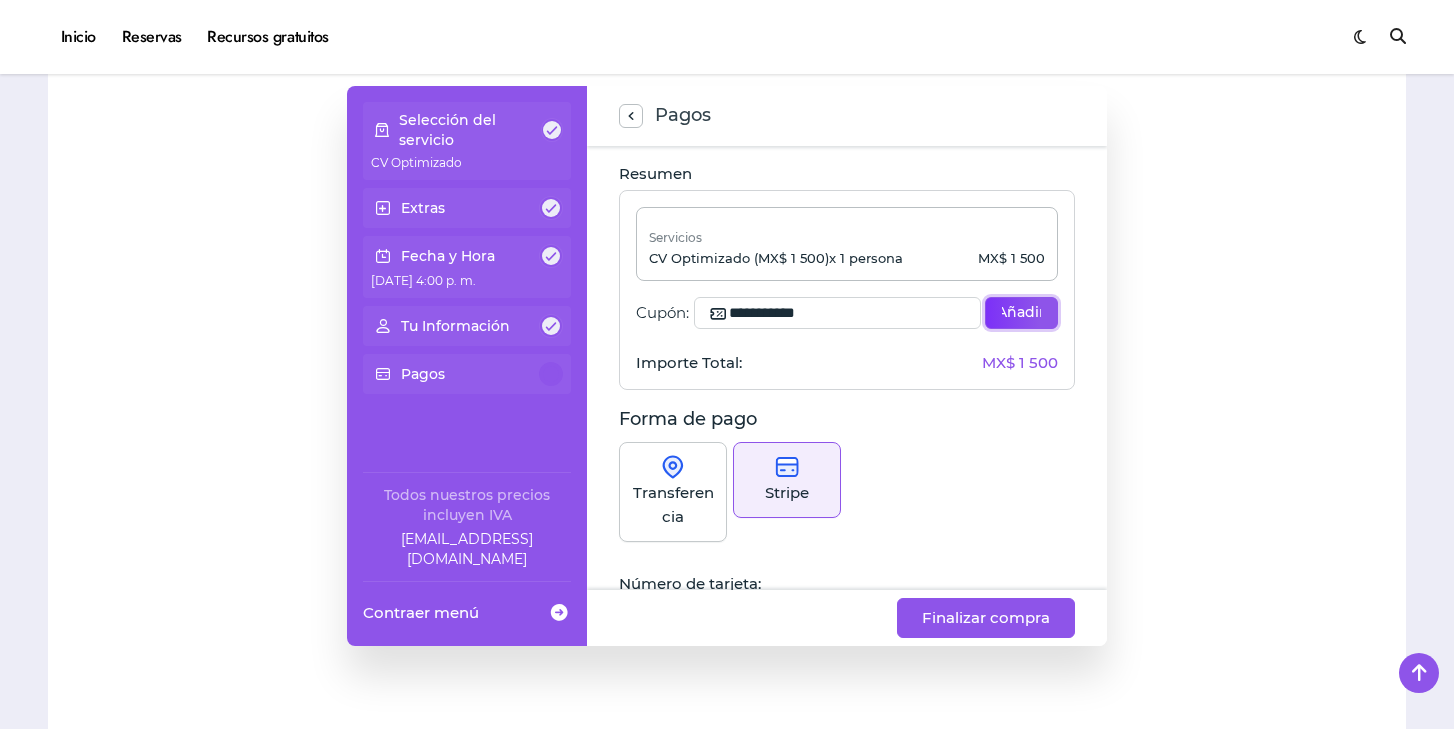 click on "Añadir" at bounding box center [1021, 313] 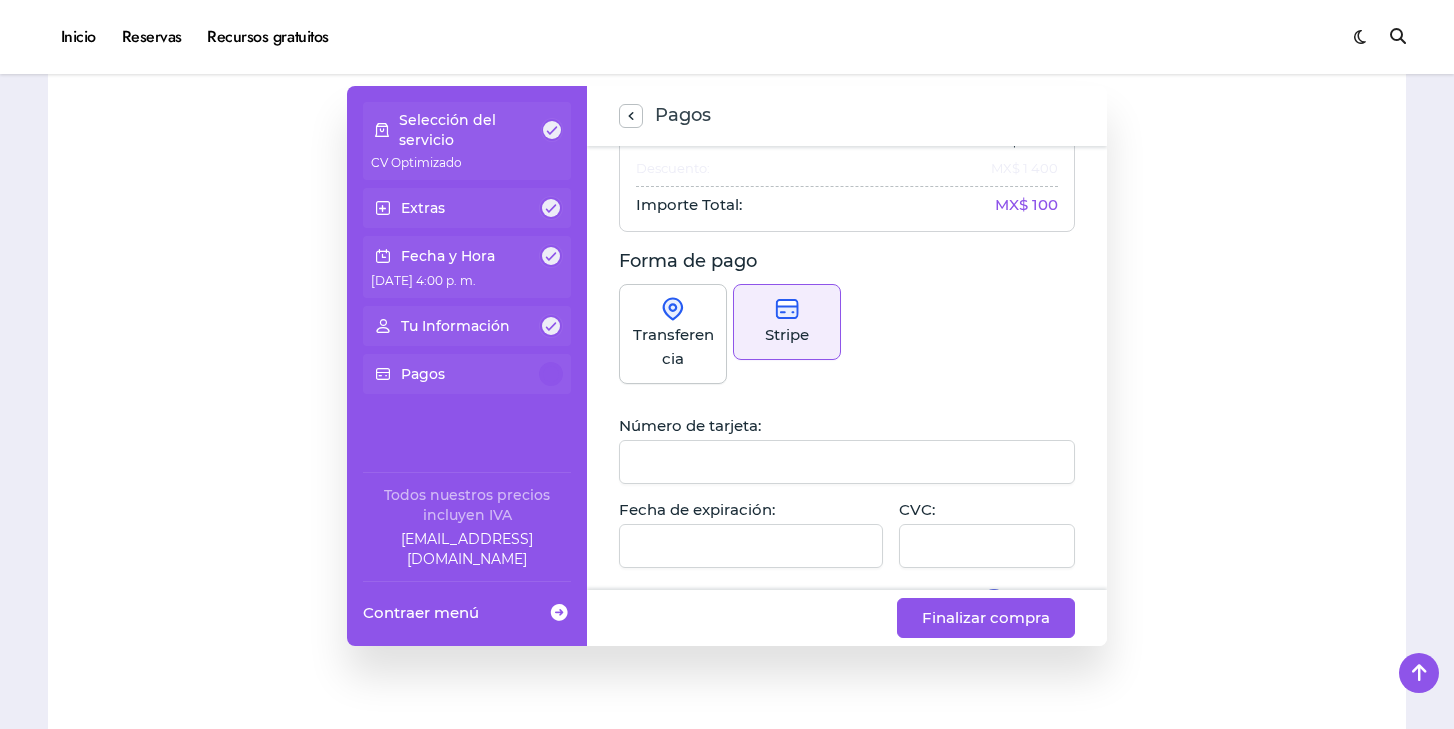 scroll, scrollTop: 214, scrollLeft: 0, axis: vertical 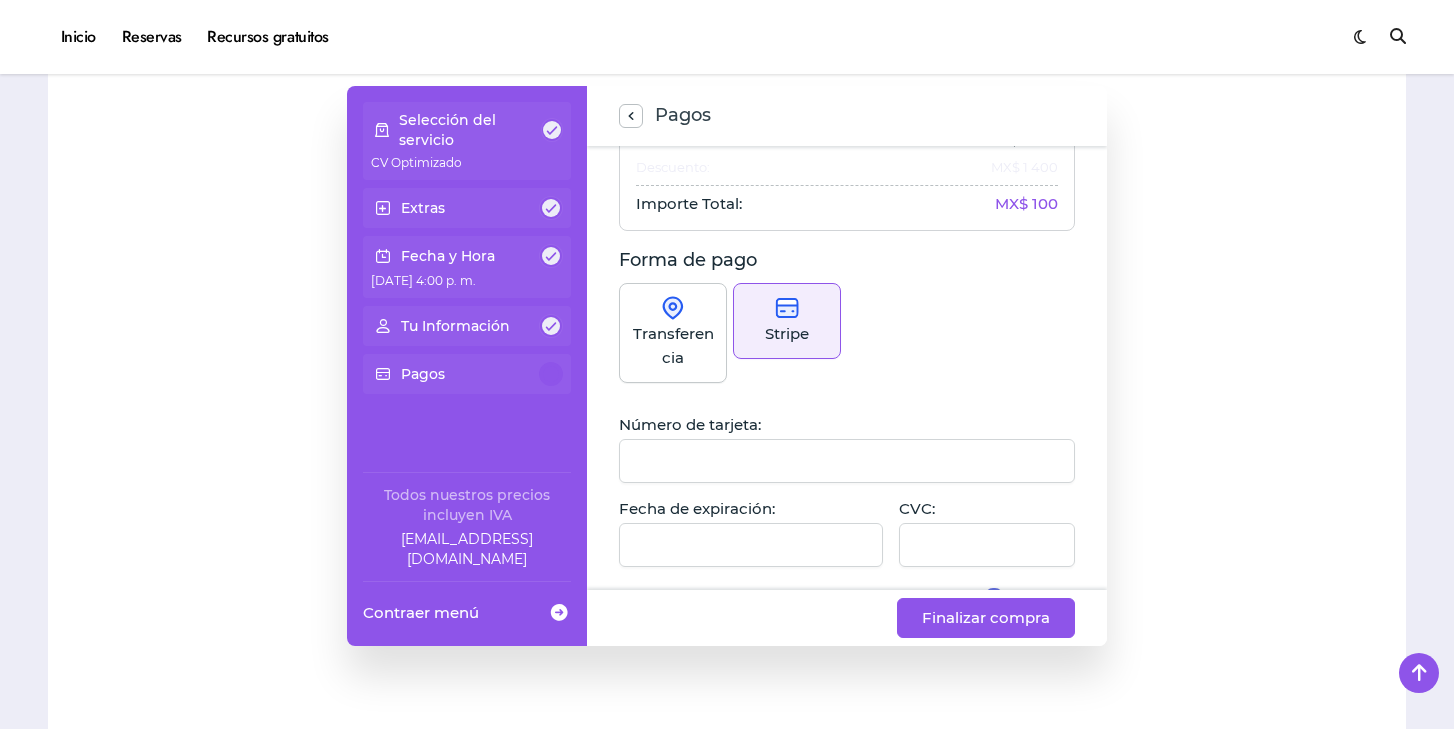 click on "Número de tarjeta:  Fecha de expiración:   CVC:" at bounding box center (847, 491) 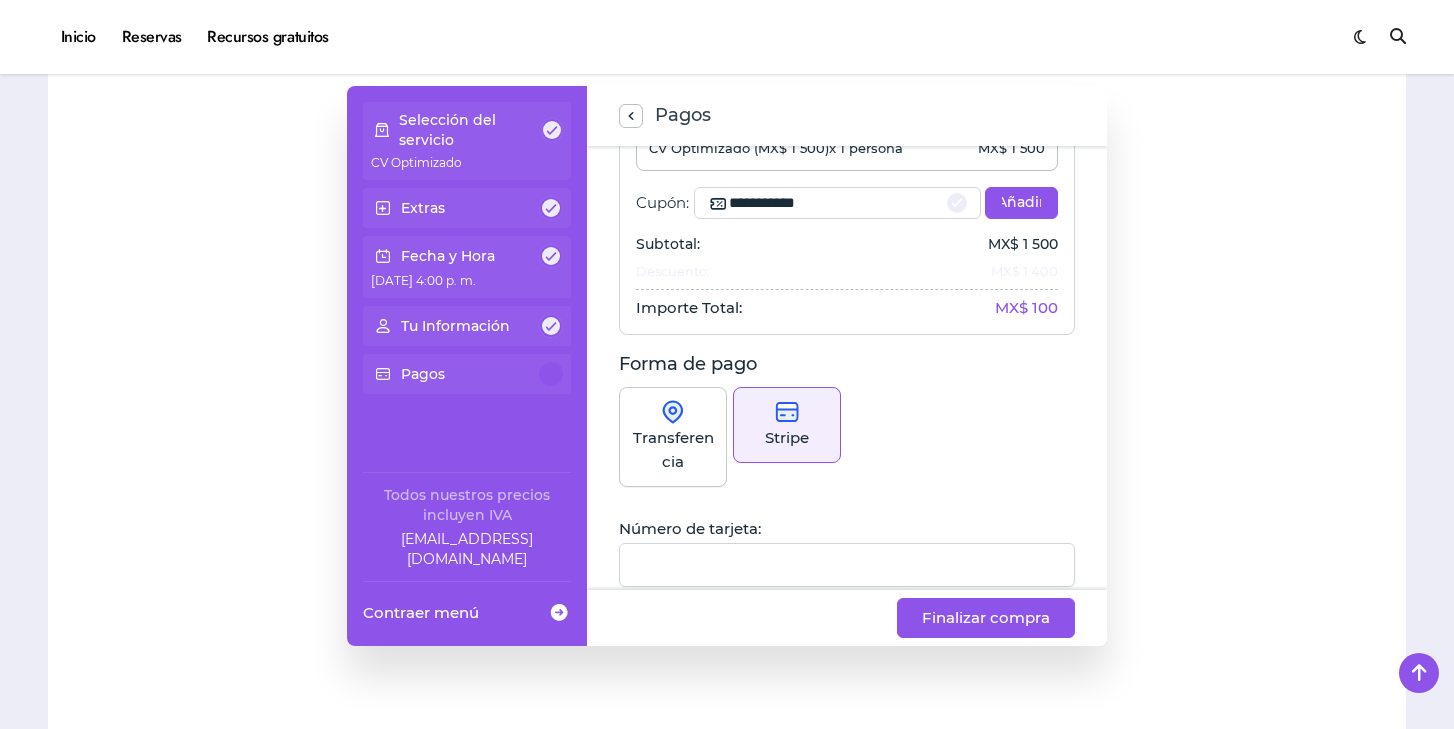 scroll, scrollTop: 0, scrollLeft: 0, axis: both 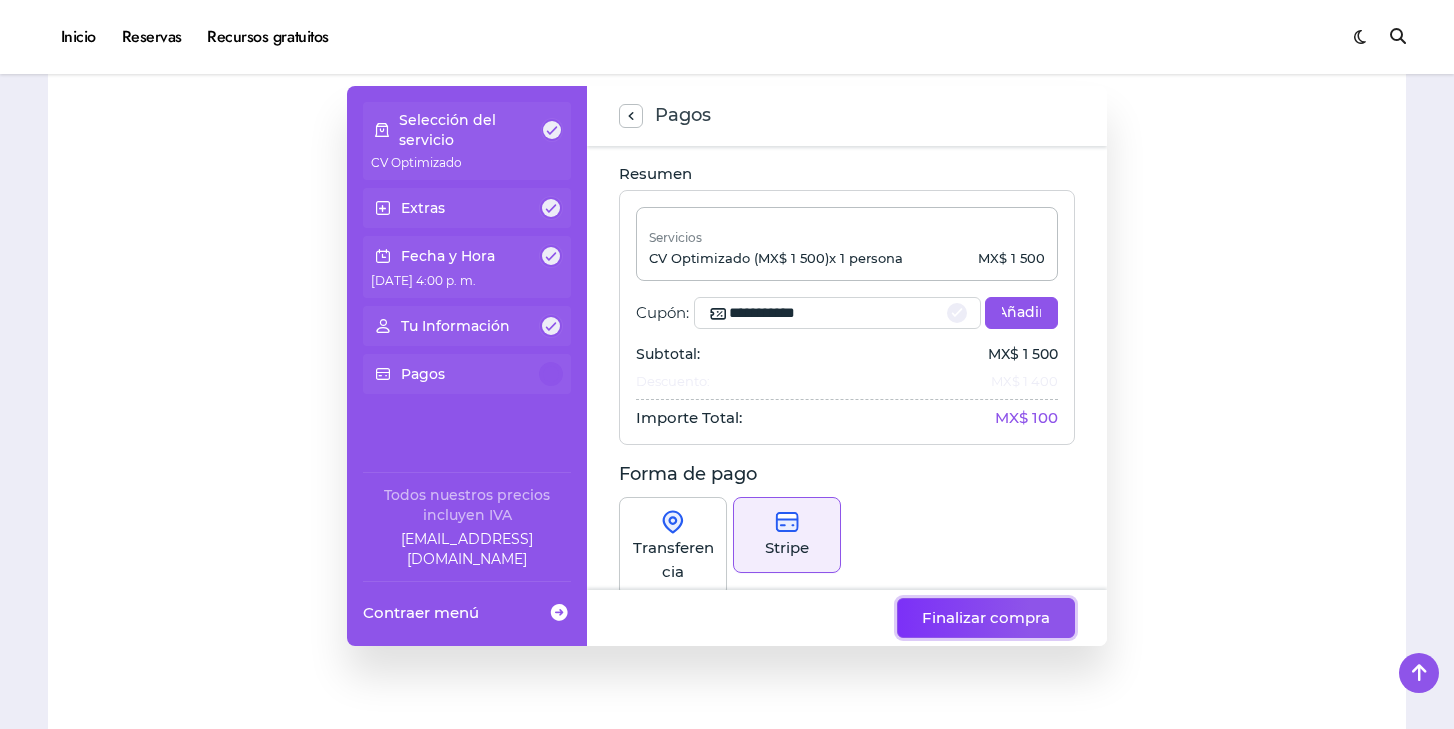 click on "Finalizar compra" at bounding box center (986, 618) 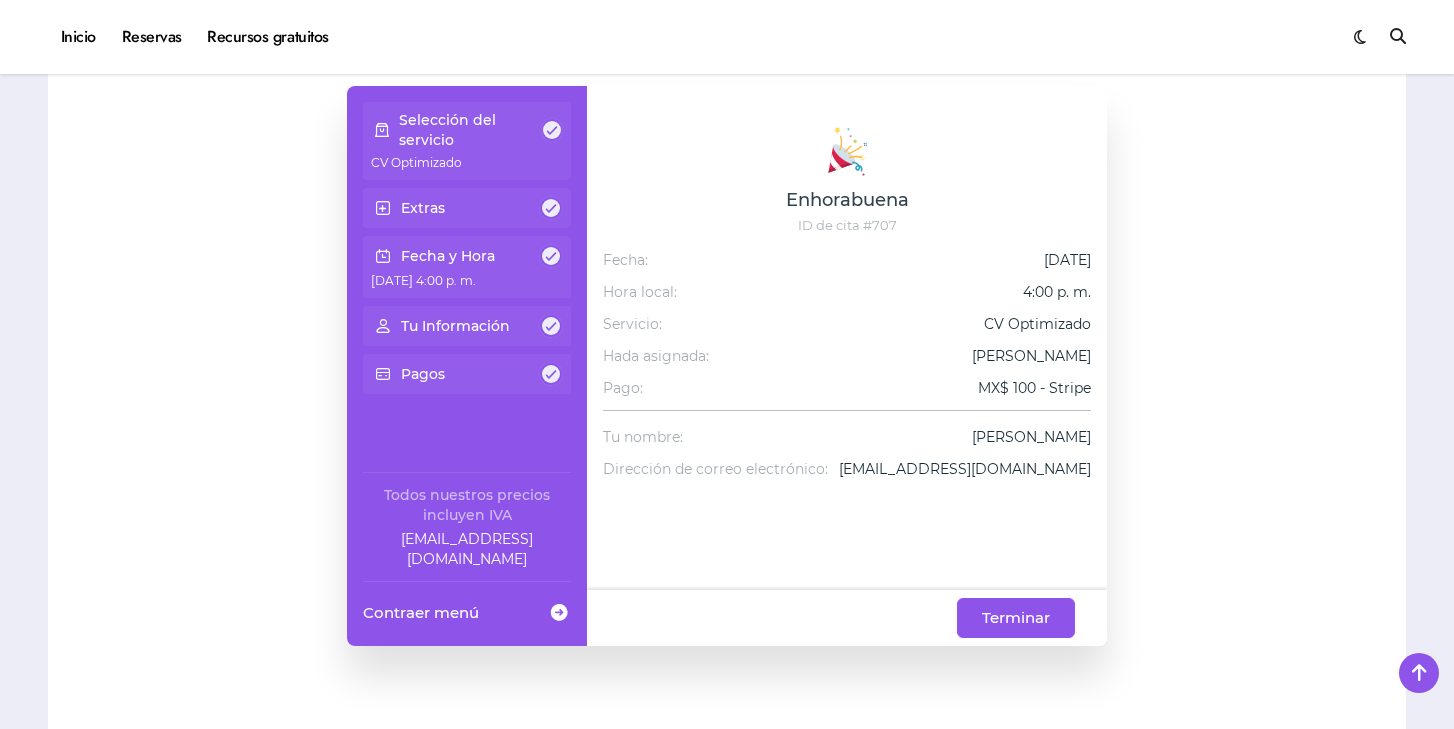 click on "Terminar" 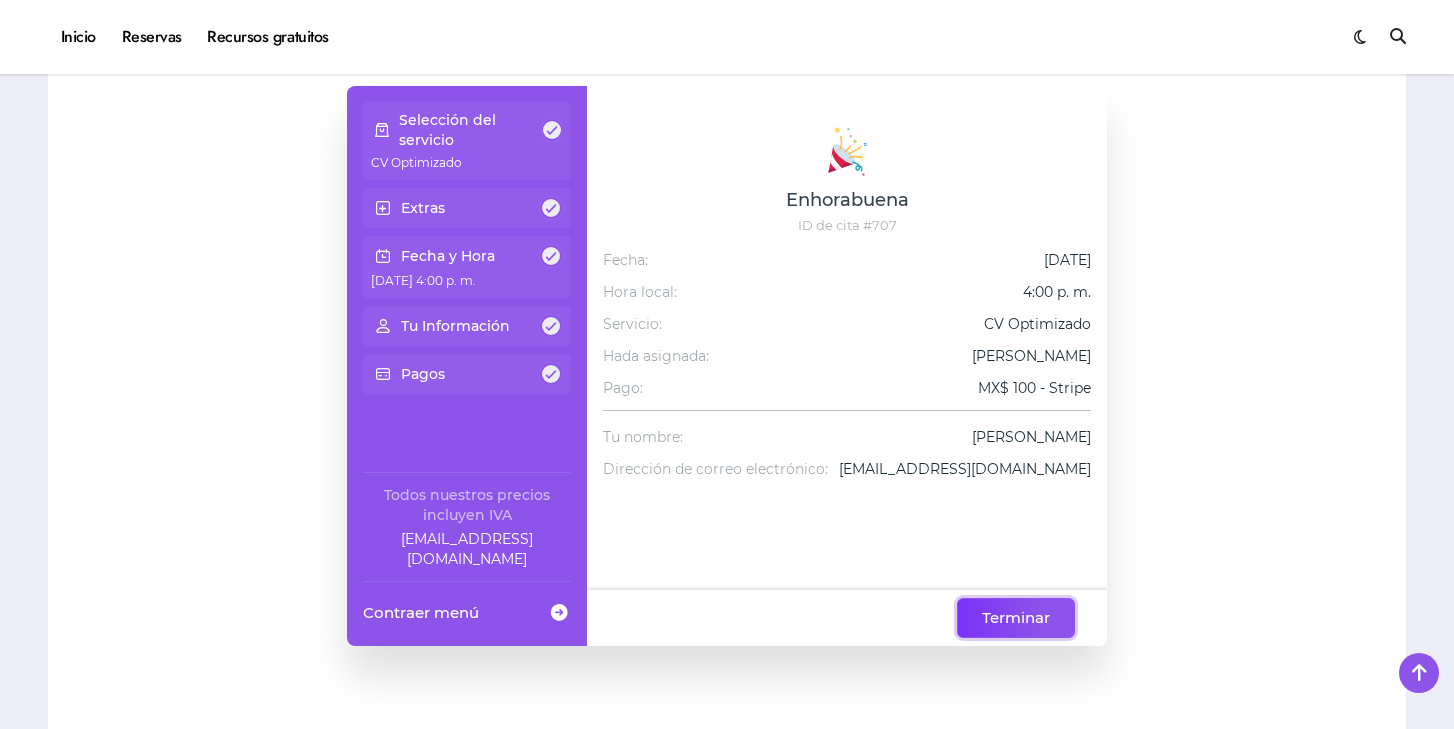 click on "Terminar" at bounding box center [1016, 618] 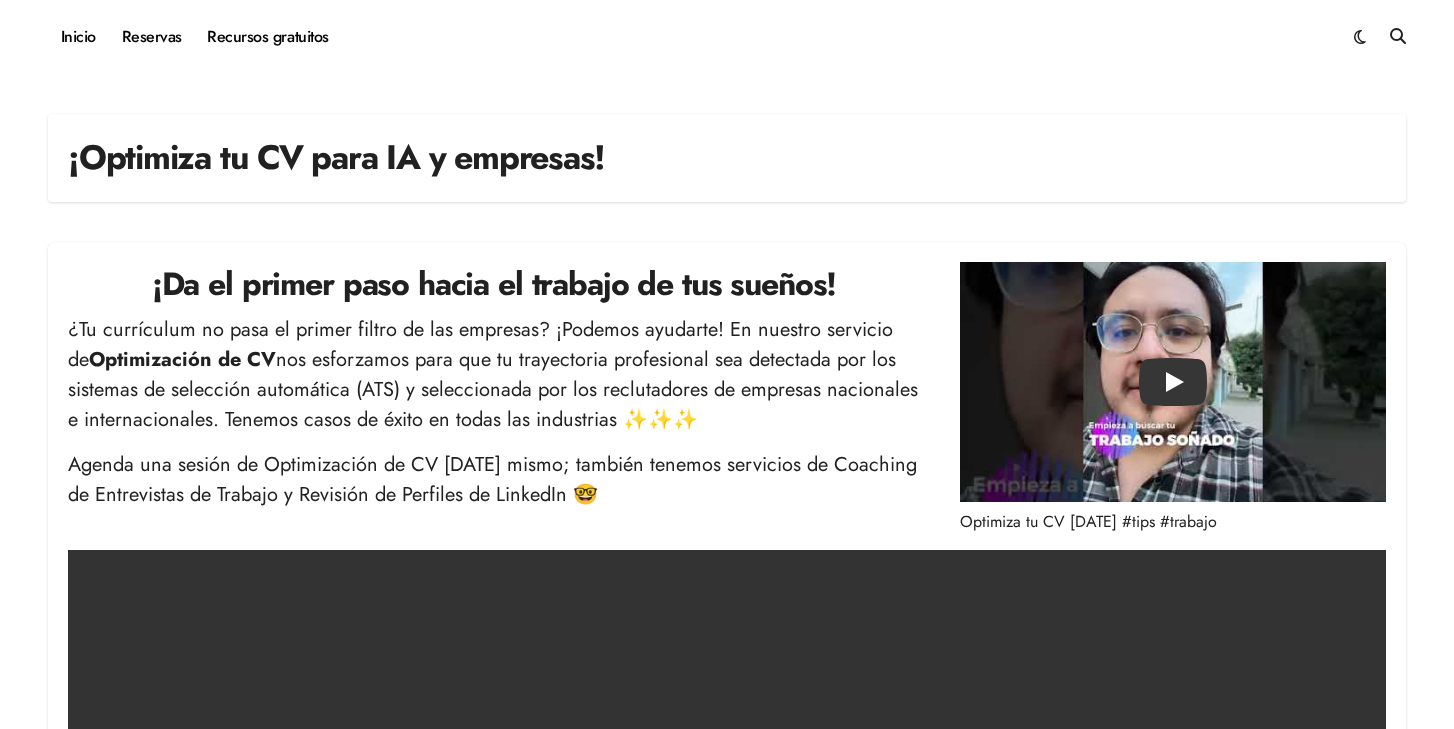 scroll, scrollTop: 463, scrollLeft: 0, axis: vertical 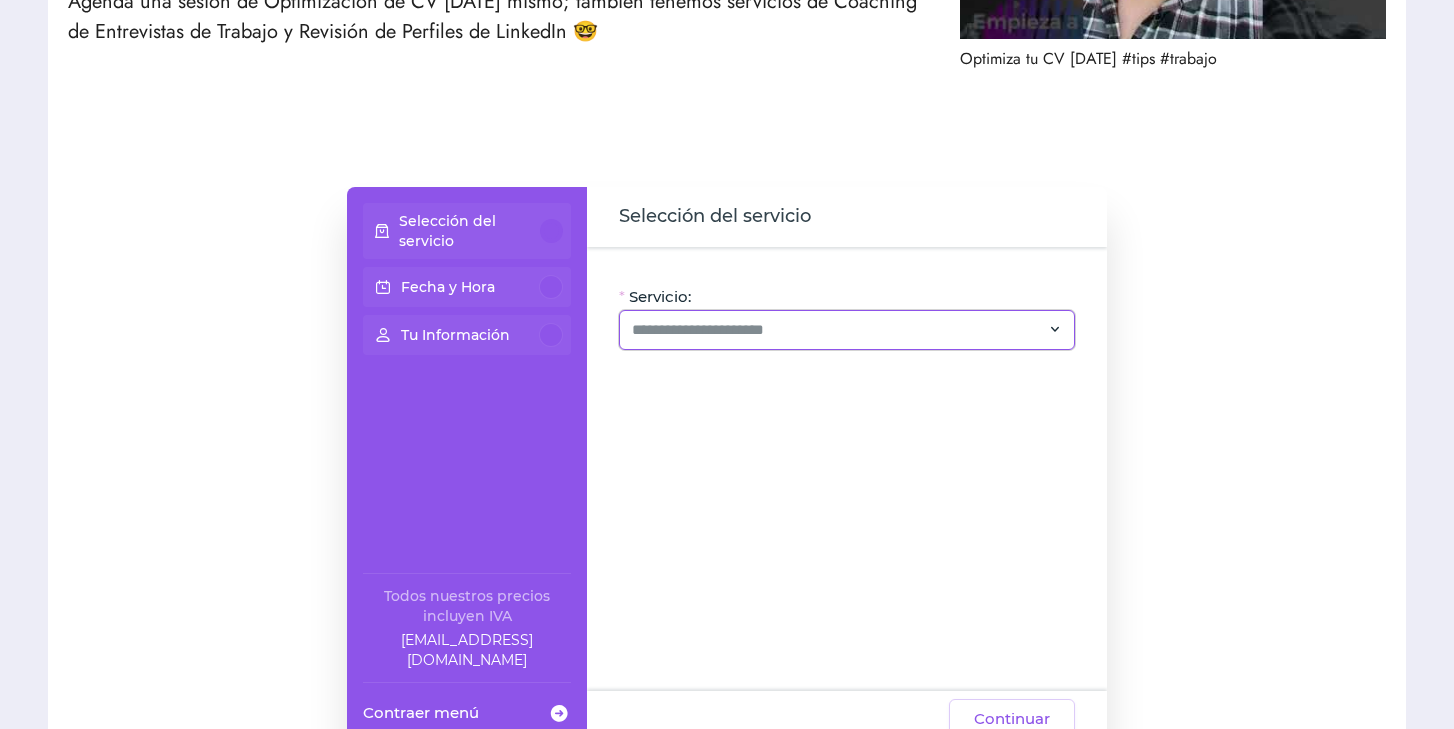 click 